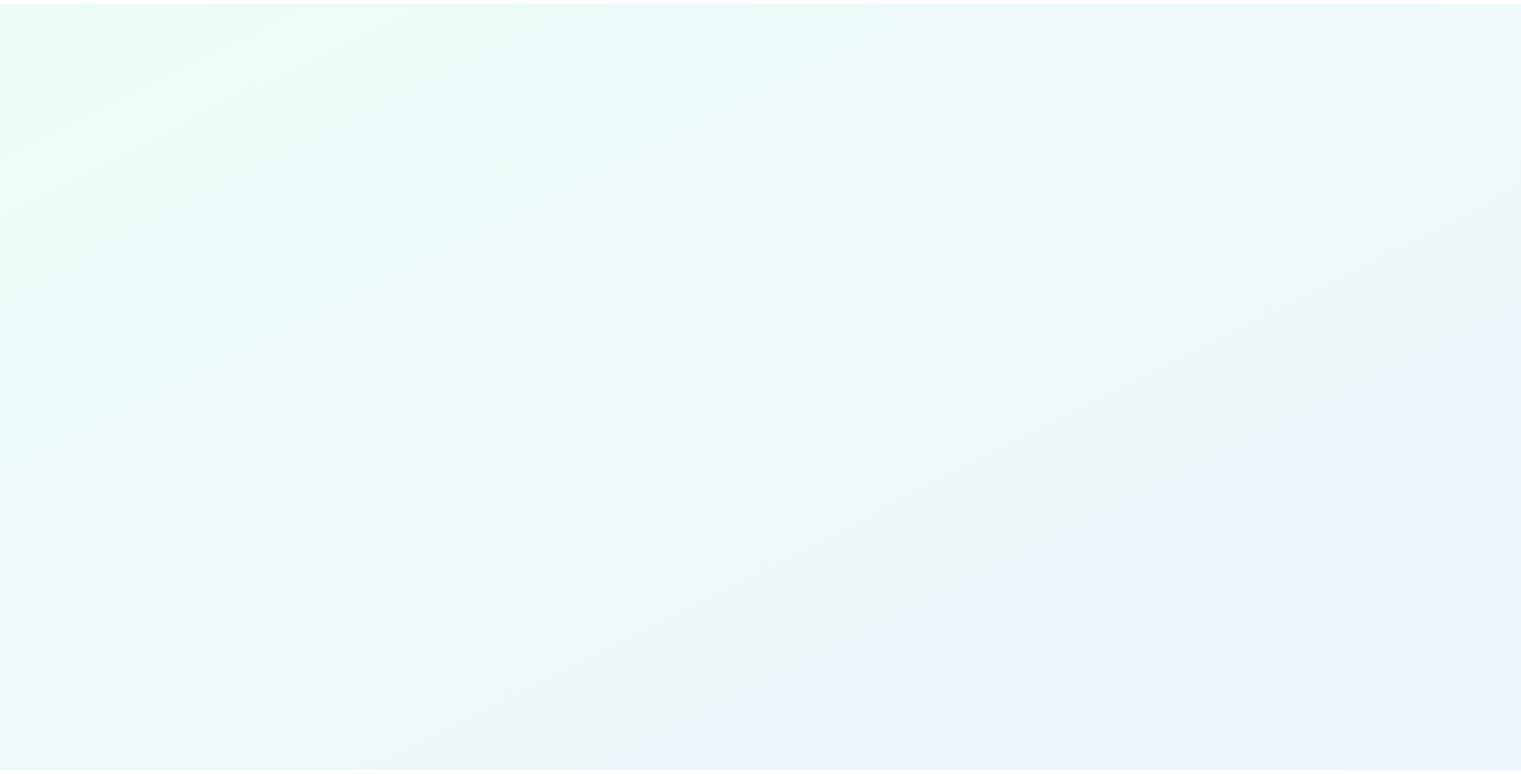 scroll, scrollTop: 0, scrollLeft: 0, axis: both 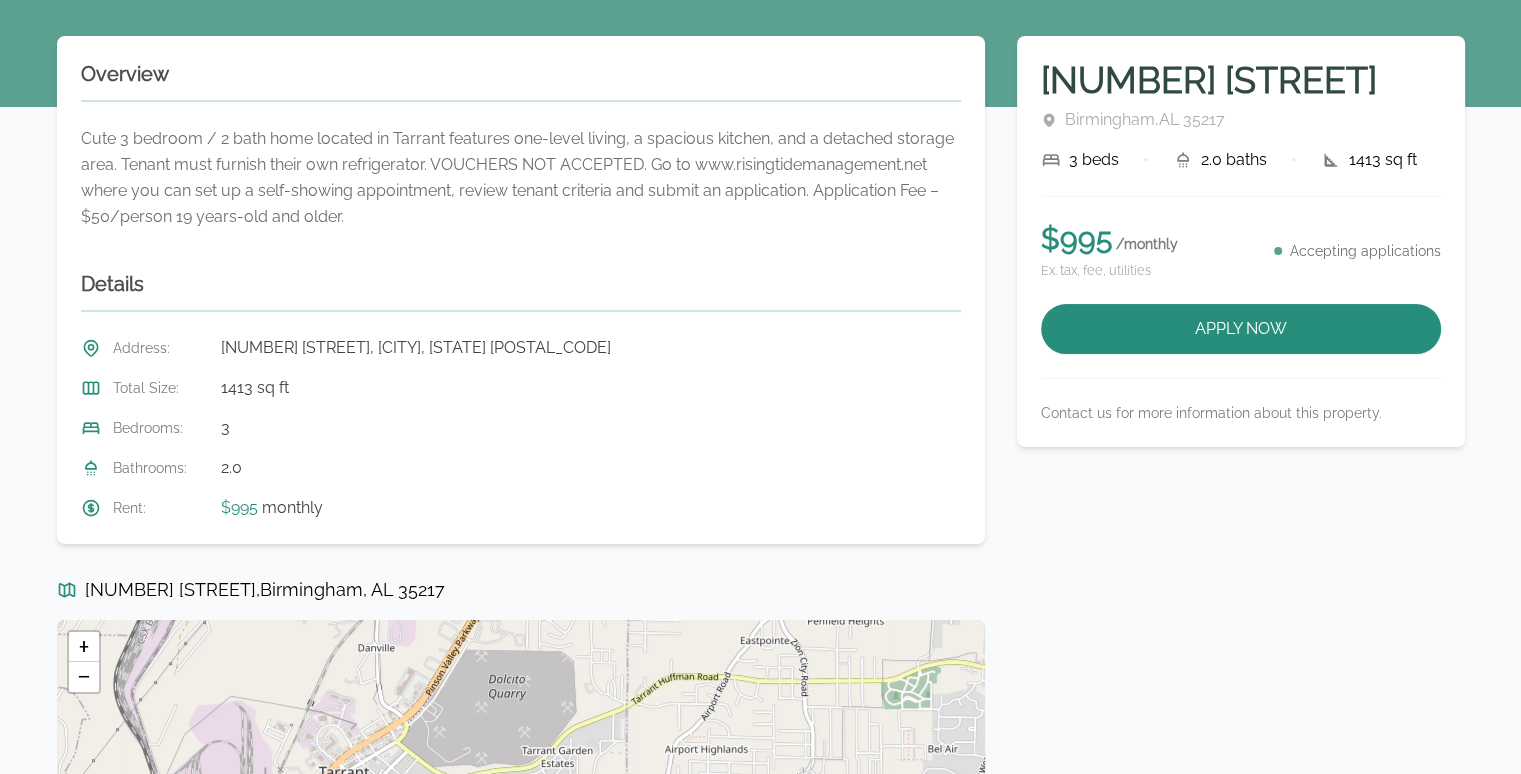 click on "[NUMBER] [STREET] [CITY],  [STATE]   [POSTAL_CODE] 3 beds • 2.0 baths • 1413 sq ft $ 995 /  monthly Ex. tax, fee, utilities Accepting applications Apply Now Contact us for more information about this property." at bounding box center [1241, 241] 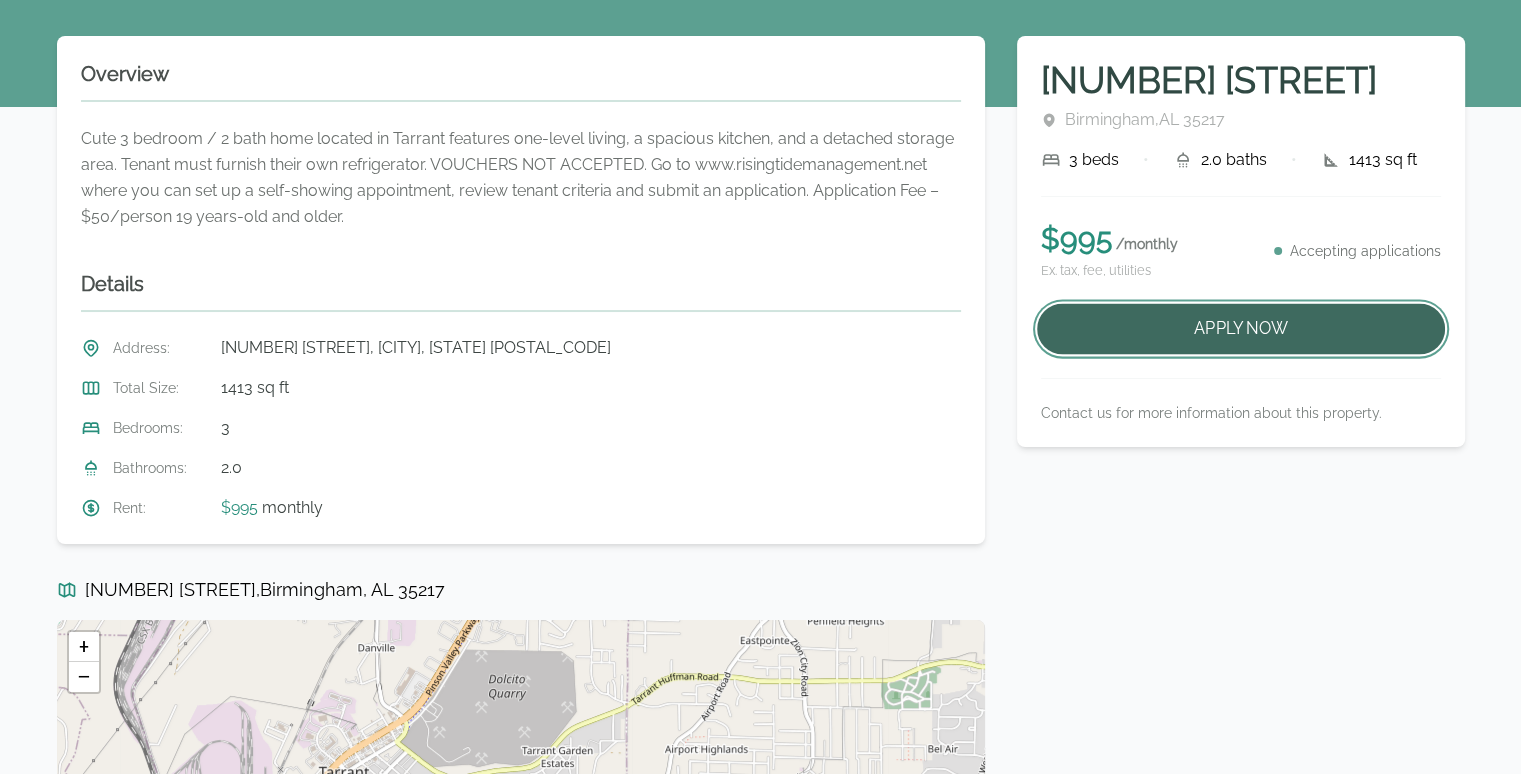 click on "Apply Now" at bounding box center [1241, 329] 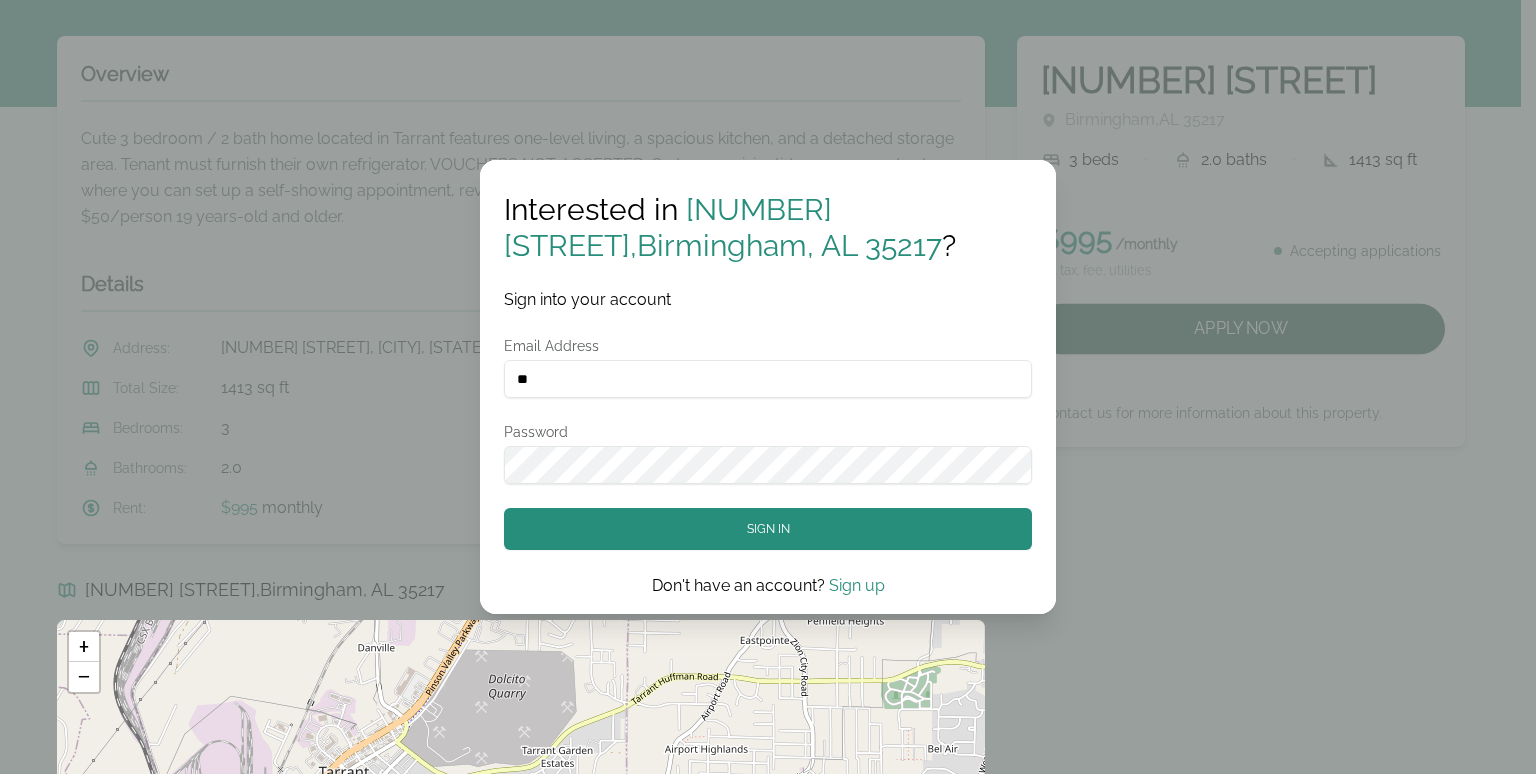 type on "*" 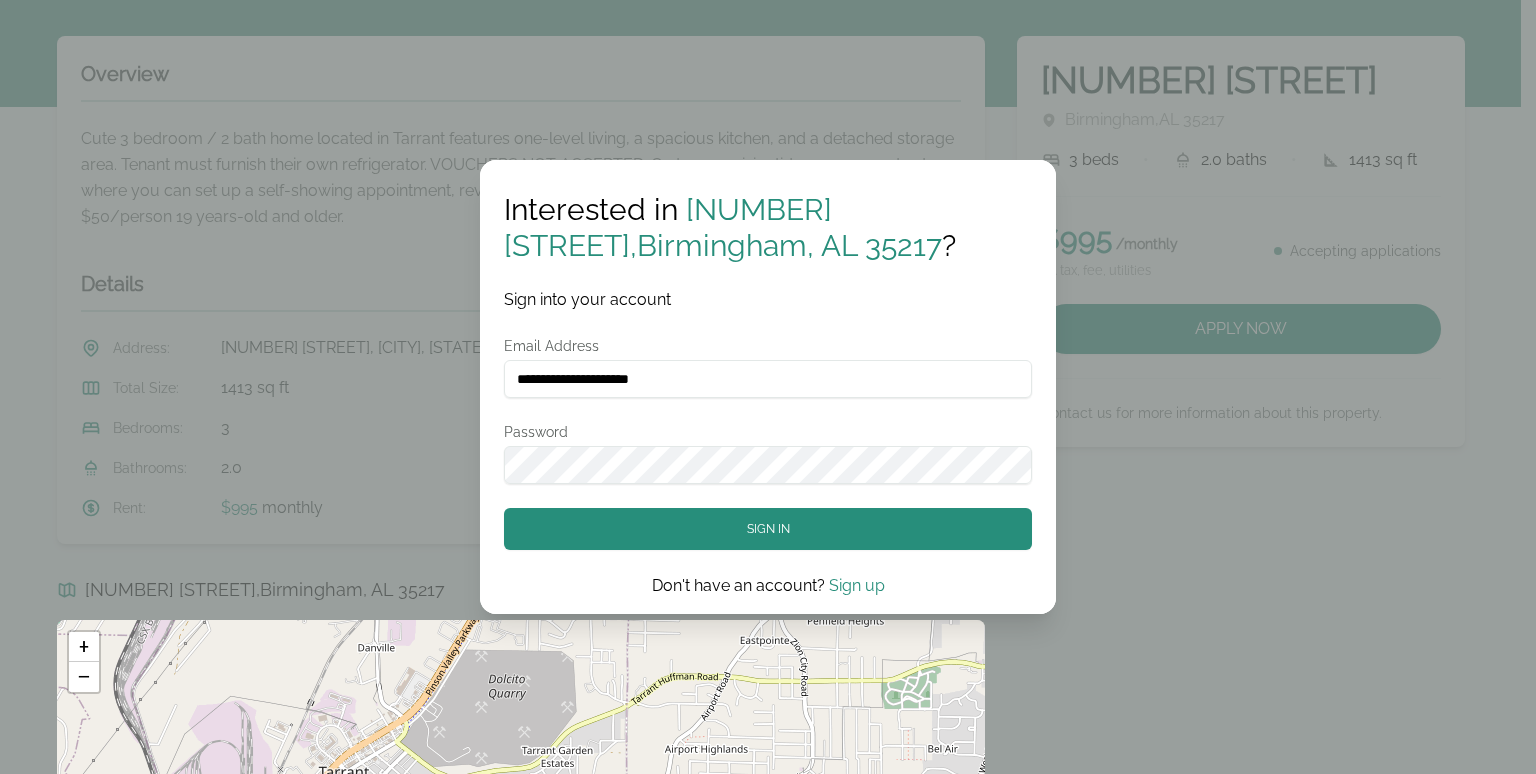 type on "**********" 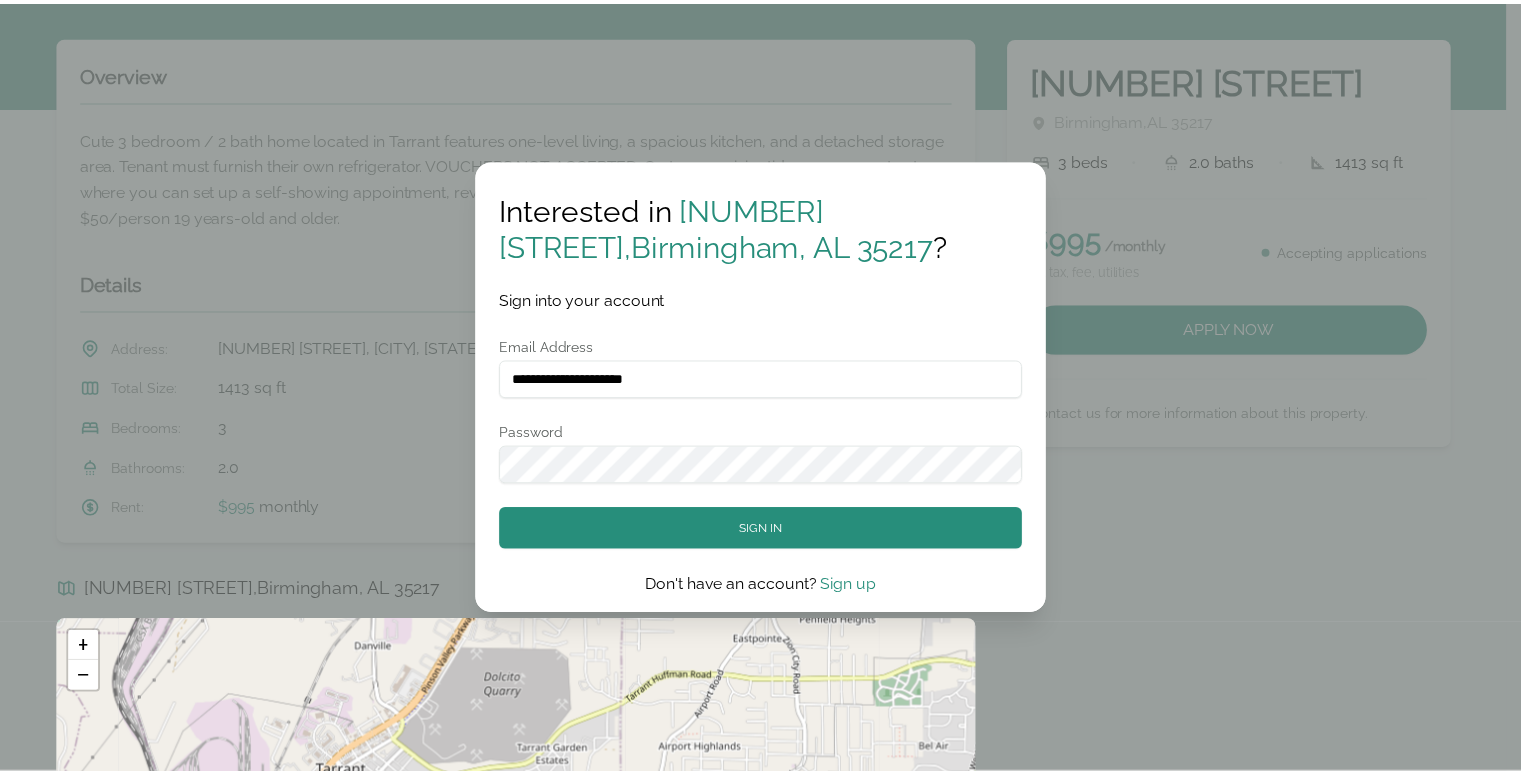 scroll, scrollTop: 0, scrollLeft: 0, axis: both 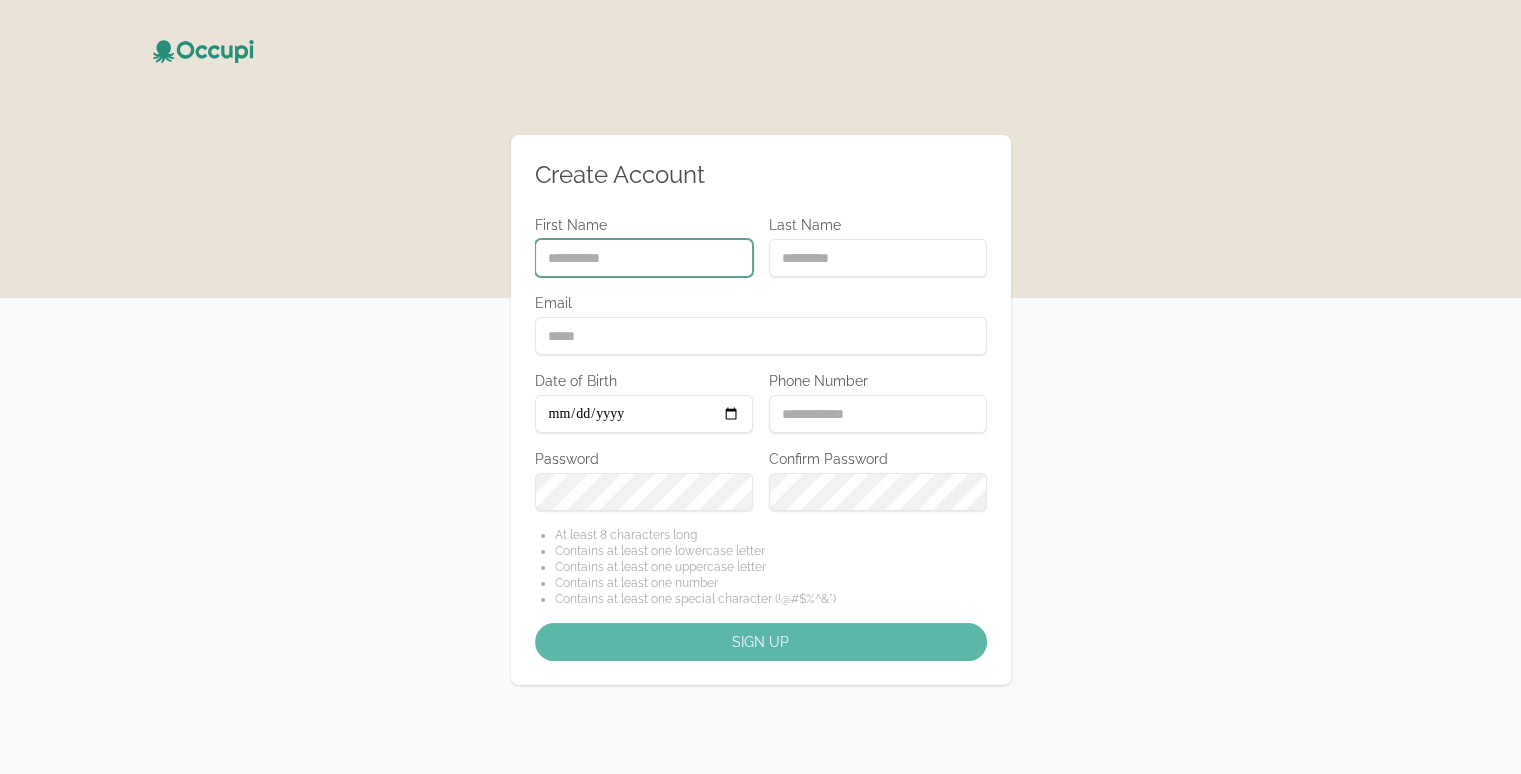click on "First Name" at bounding box center [644, 258] 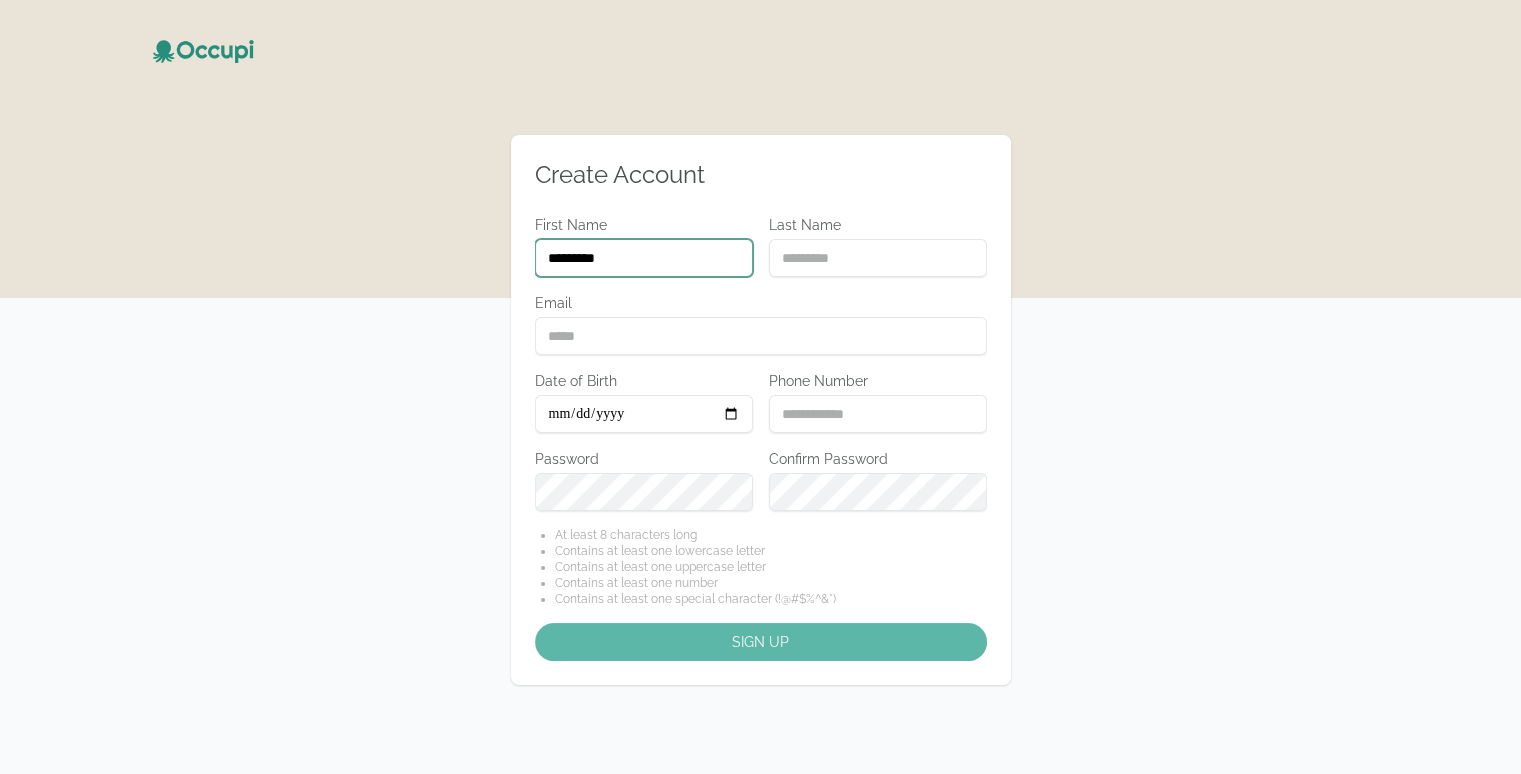type on "********" 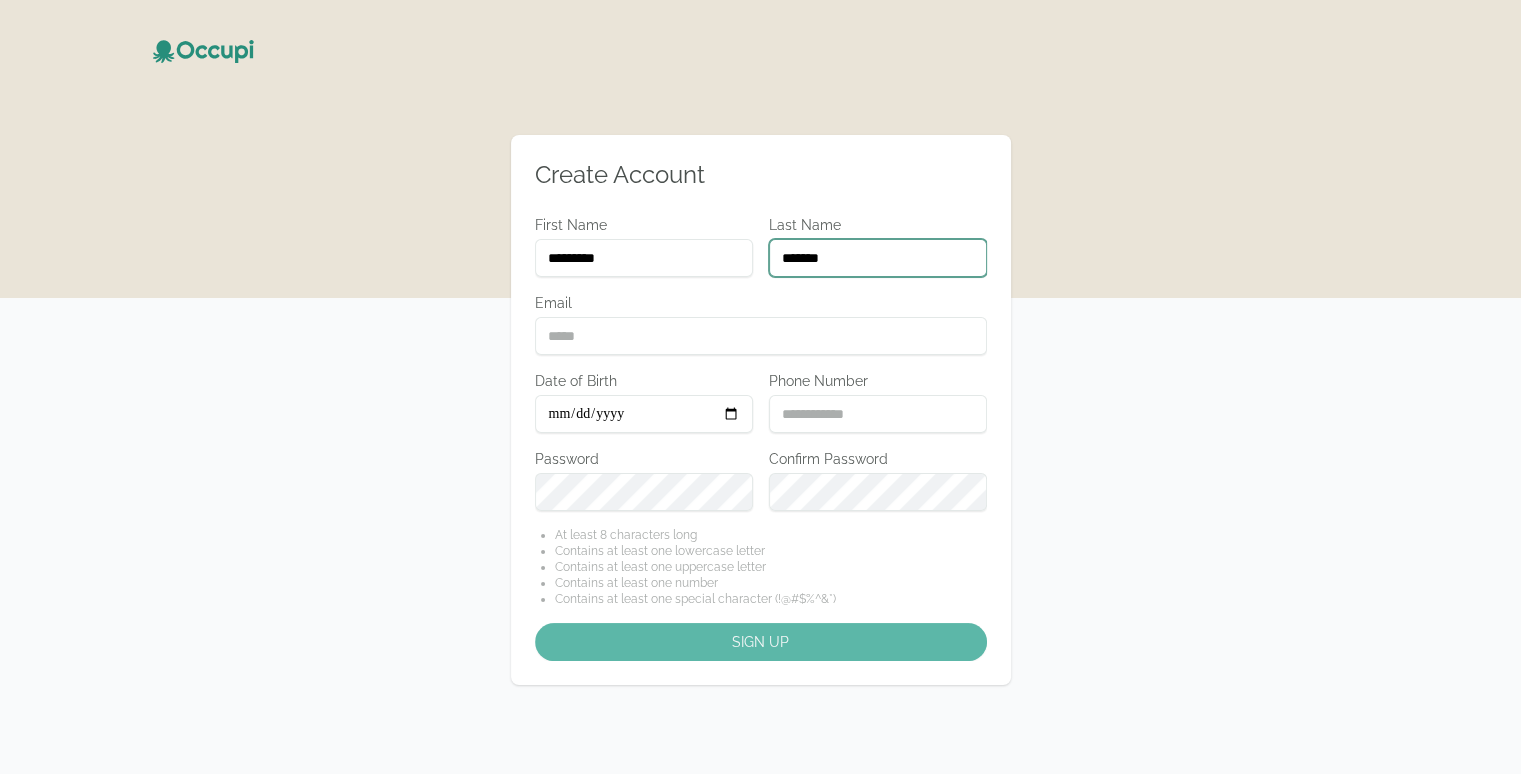 type on "*******" 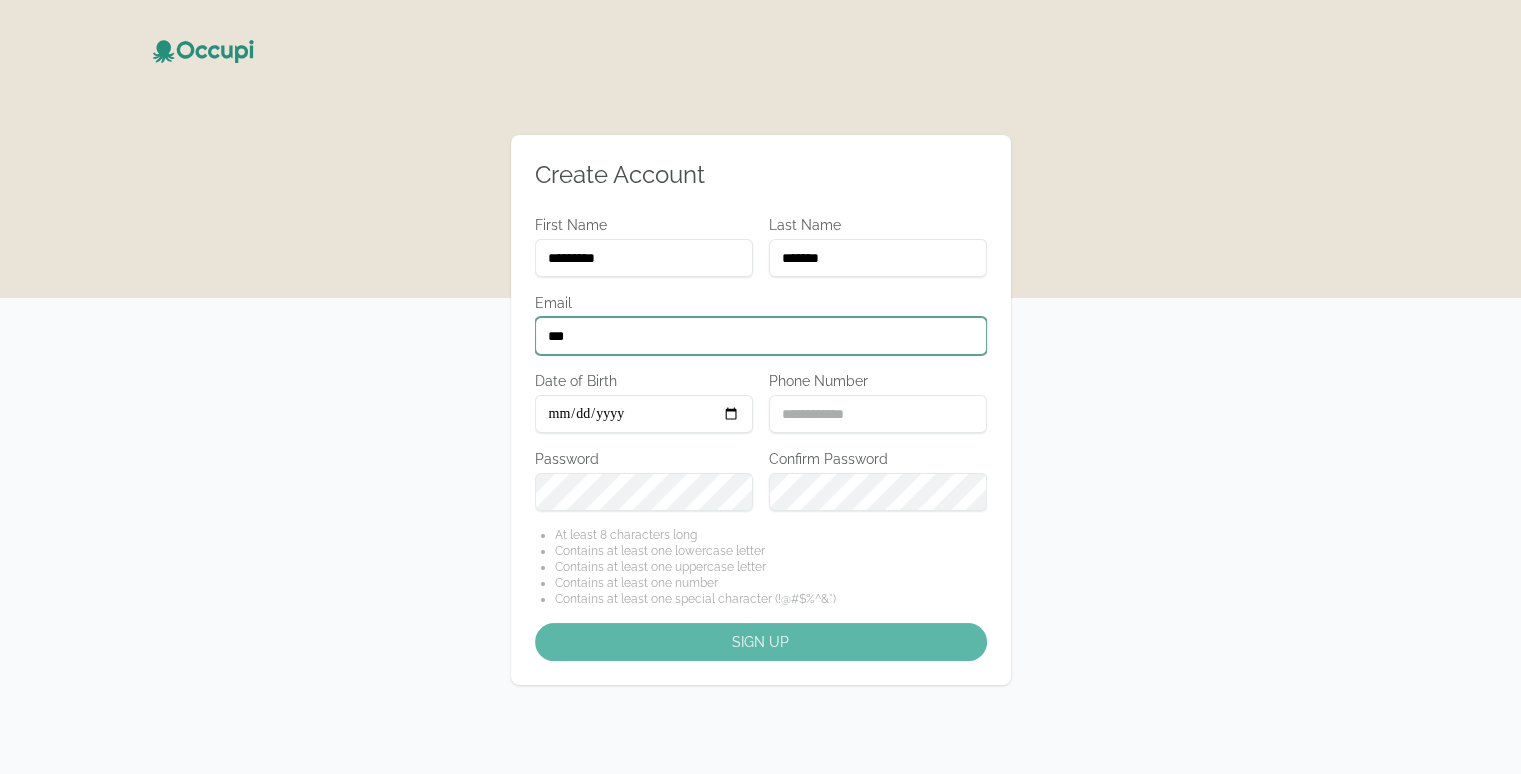 type on "**********" 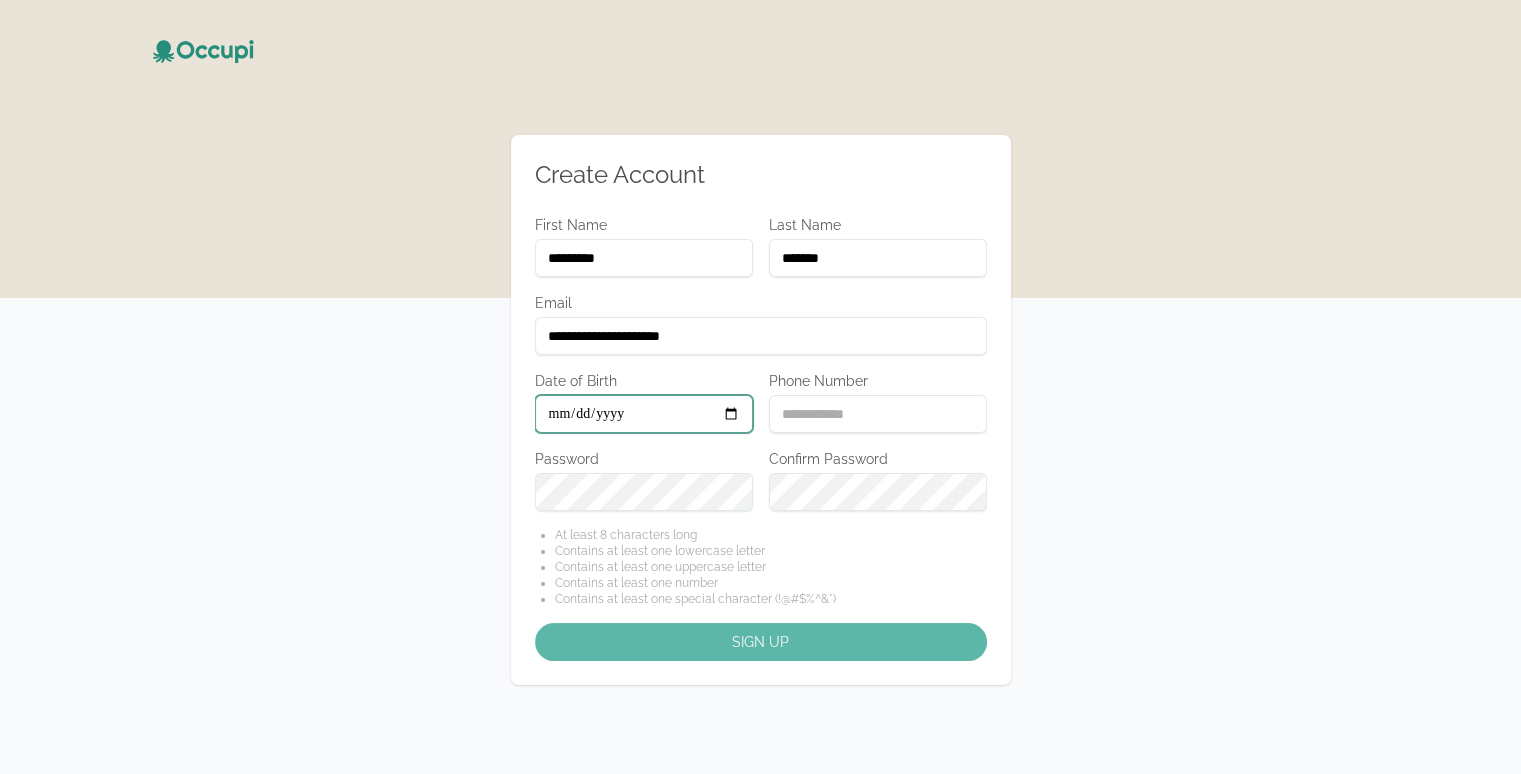 click on "Date of Birth" at bounding box center (644, 414) 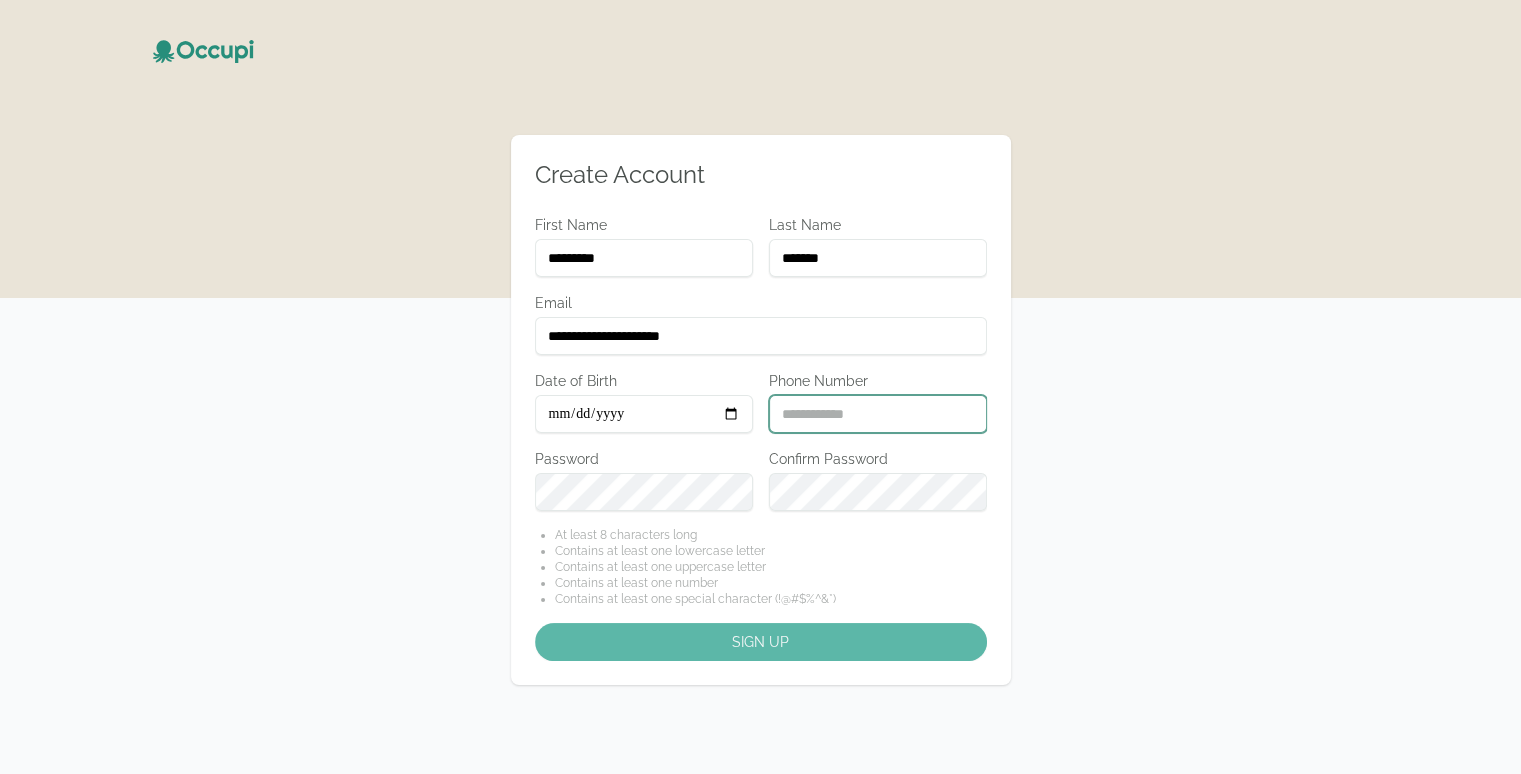 click on "Phone Number" at bounding box center [878, 414] 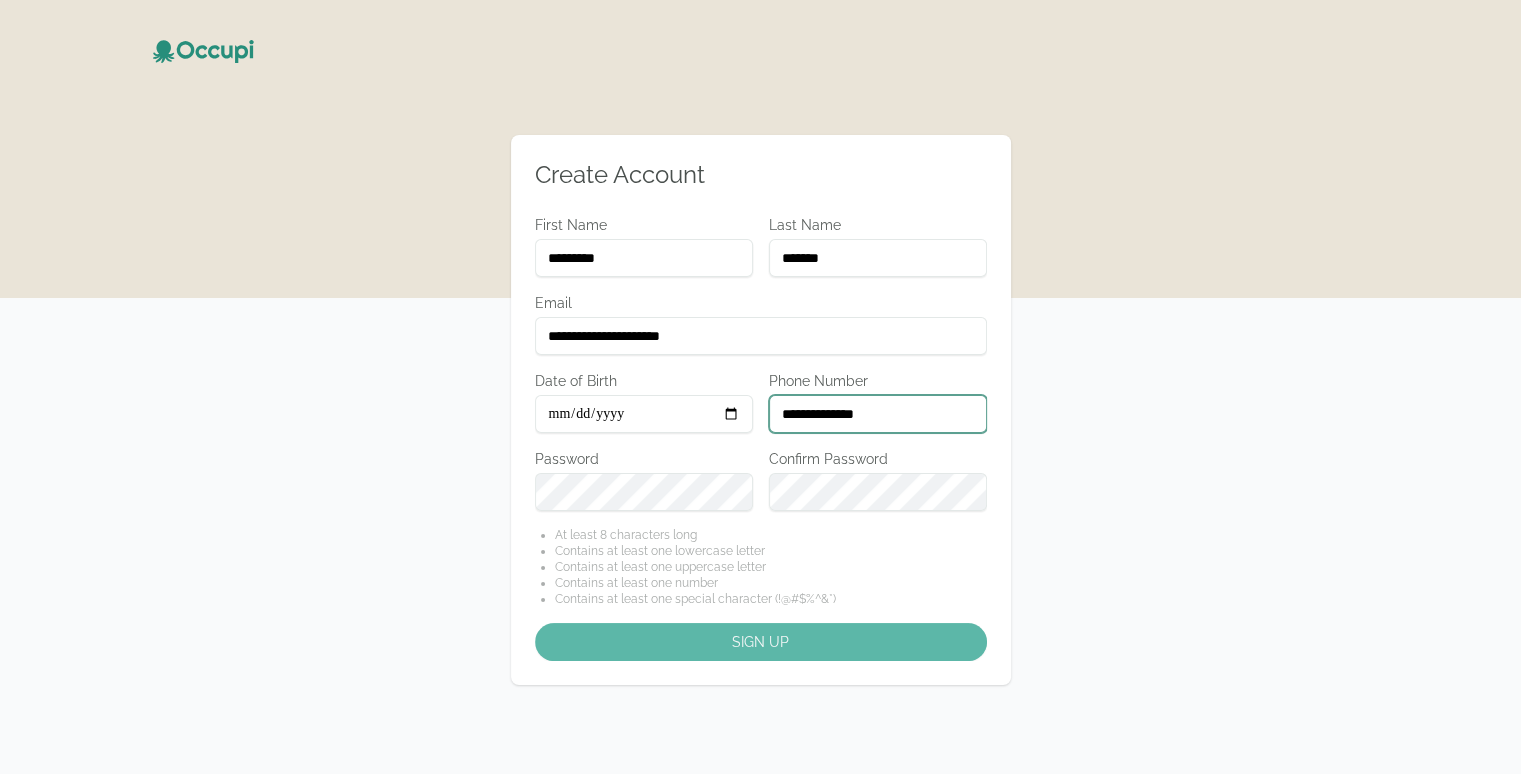 type on "**********" 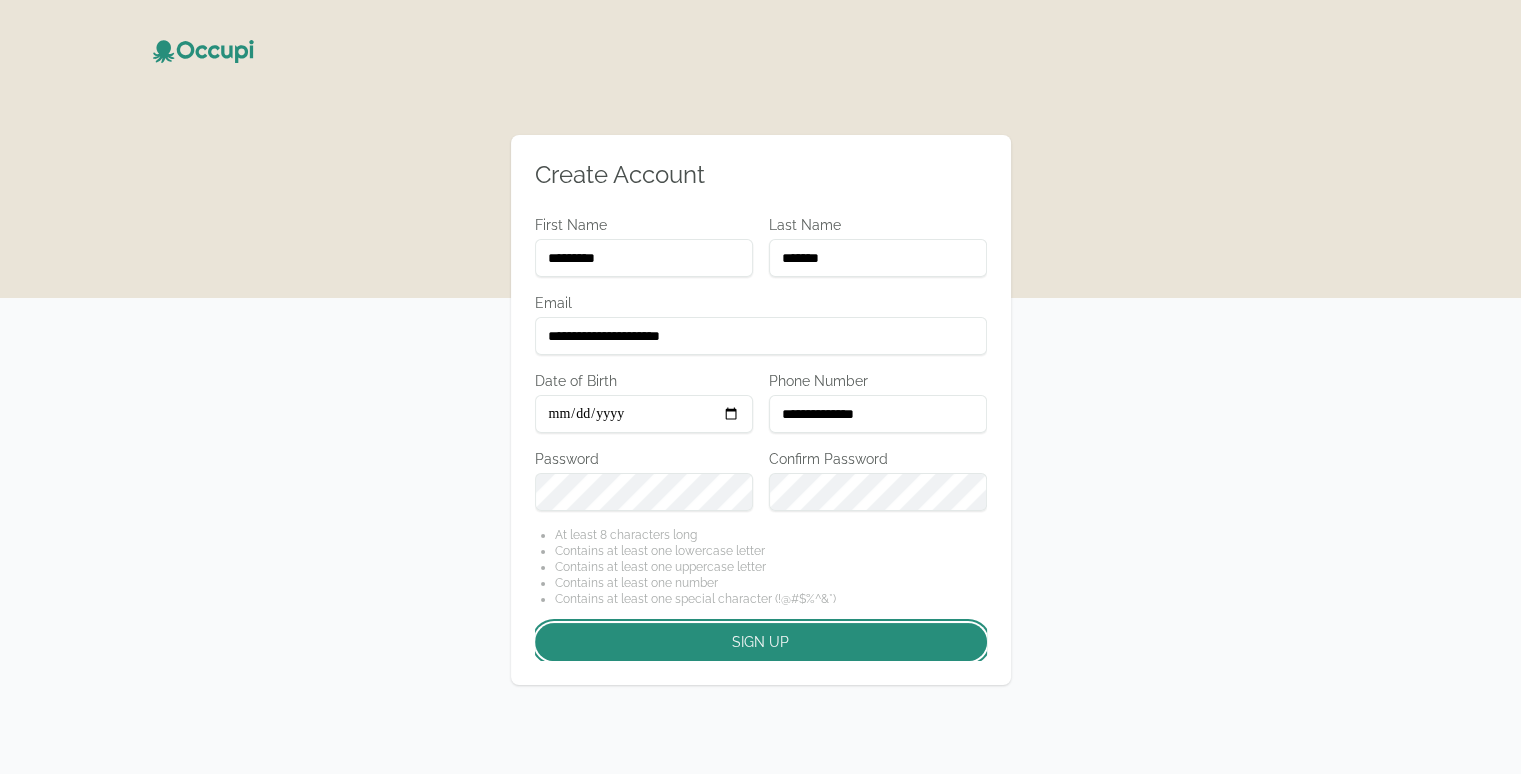 click on "Sign up" at bounding box center (761, 642) 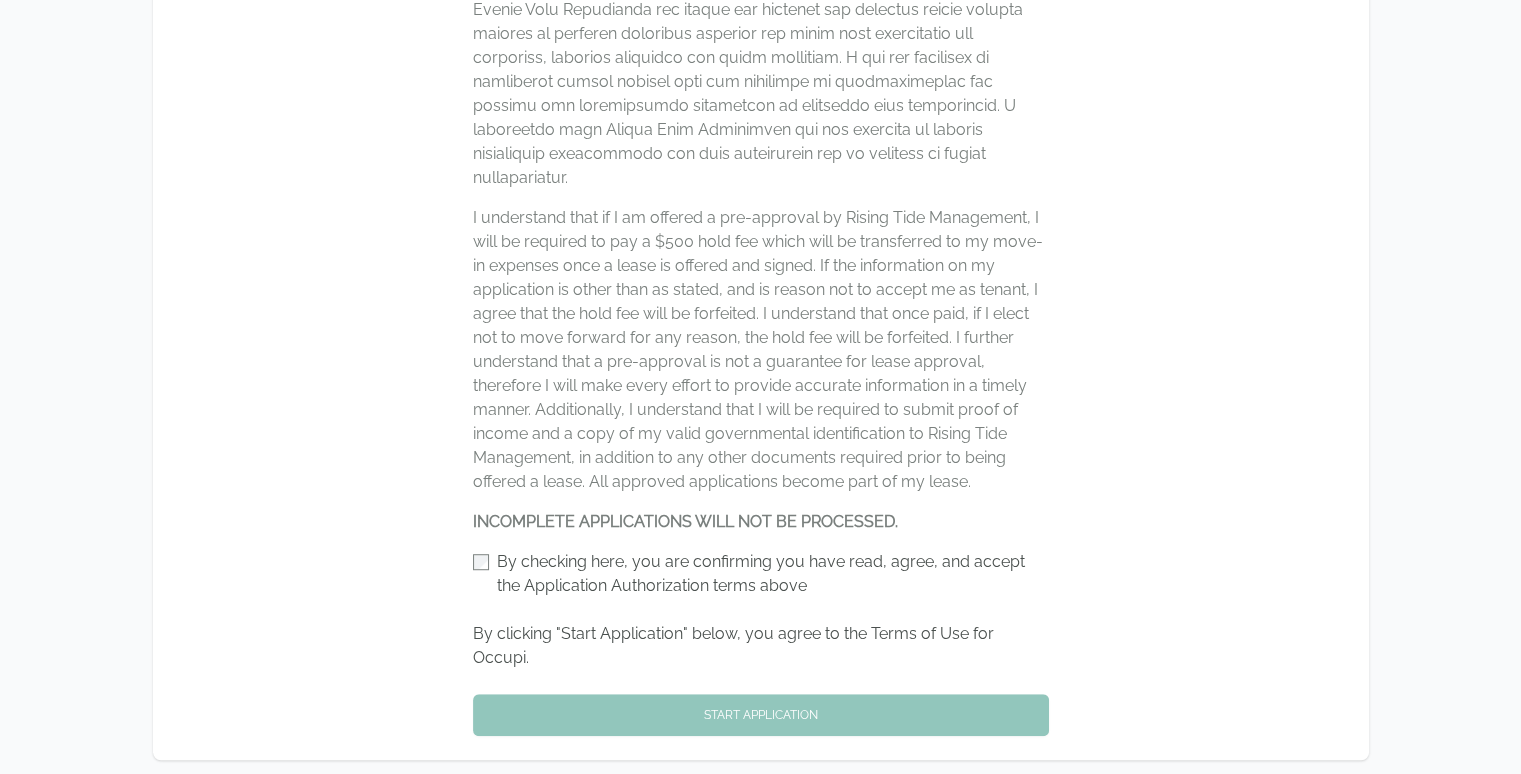 scroll, scrollTop: 1211, scrollLeft: 0, axis: vertical 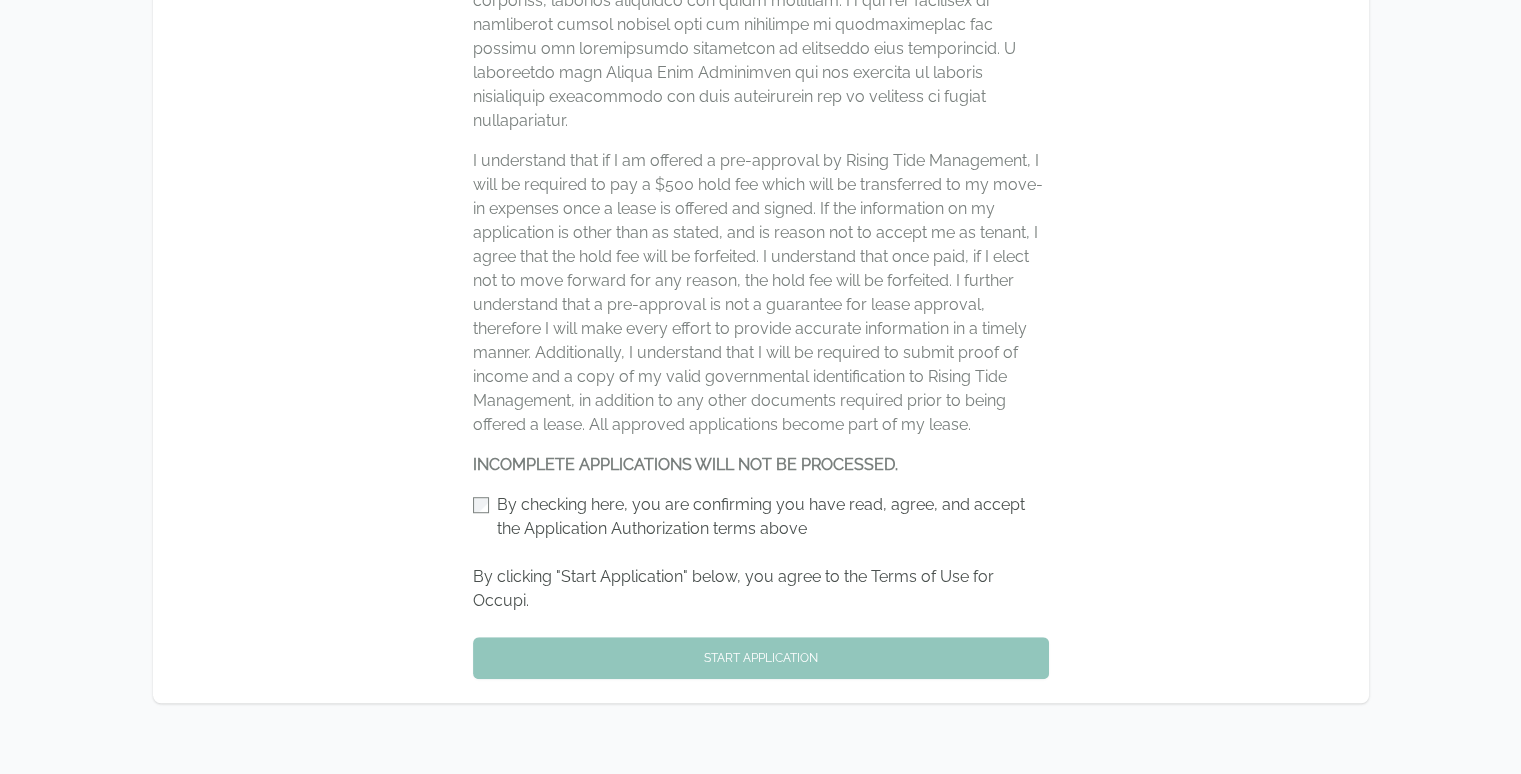 click on "Safely and securely apply   [NUMBER] [STREET],  [CITY],   [STATE]   [POSTAL_CODE] The application fee for this property is   $ 50.00 . The property's landlord requires a background and credit check, which is processed by TransUnion. By applying through Occupi, you consent to share the results of your background and credit check with the property's landlord. Your personal information is sent securely to TransUnion and is not stored by Occupi or the property's landlord. -------------------------------  I have read, agree and affirm that all of my statements and information provided in this application are true and complete. I acknowledge that false, undisclosed, incomplete or misleading information herein may constitute grounds for Rising Tide Management's rejection of this application, termination of right of occupancy of all residents and occupants under a lease and/or forfeiture of deposits and fees, and may constitute a criminal offense under the laws of this state. INCOMPLETE APPLICATIONS WILL NOT BE PROCESSED." at bounding box center (761, -187) 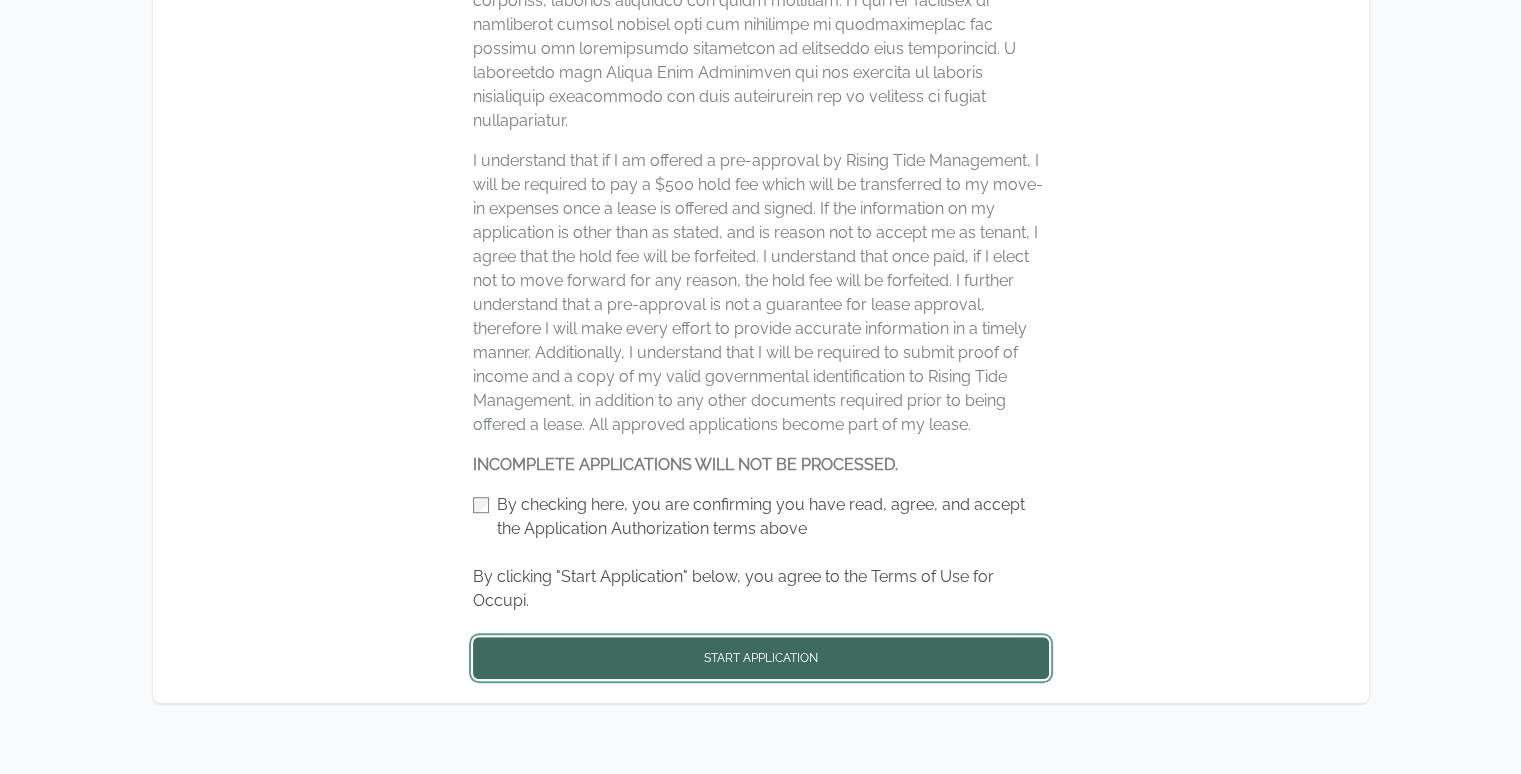 click on "Start Application" at bounding box center (761, 658) 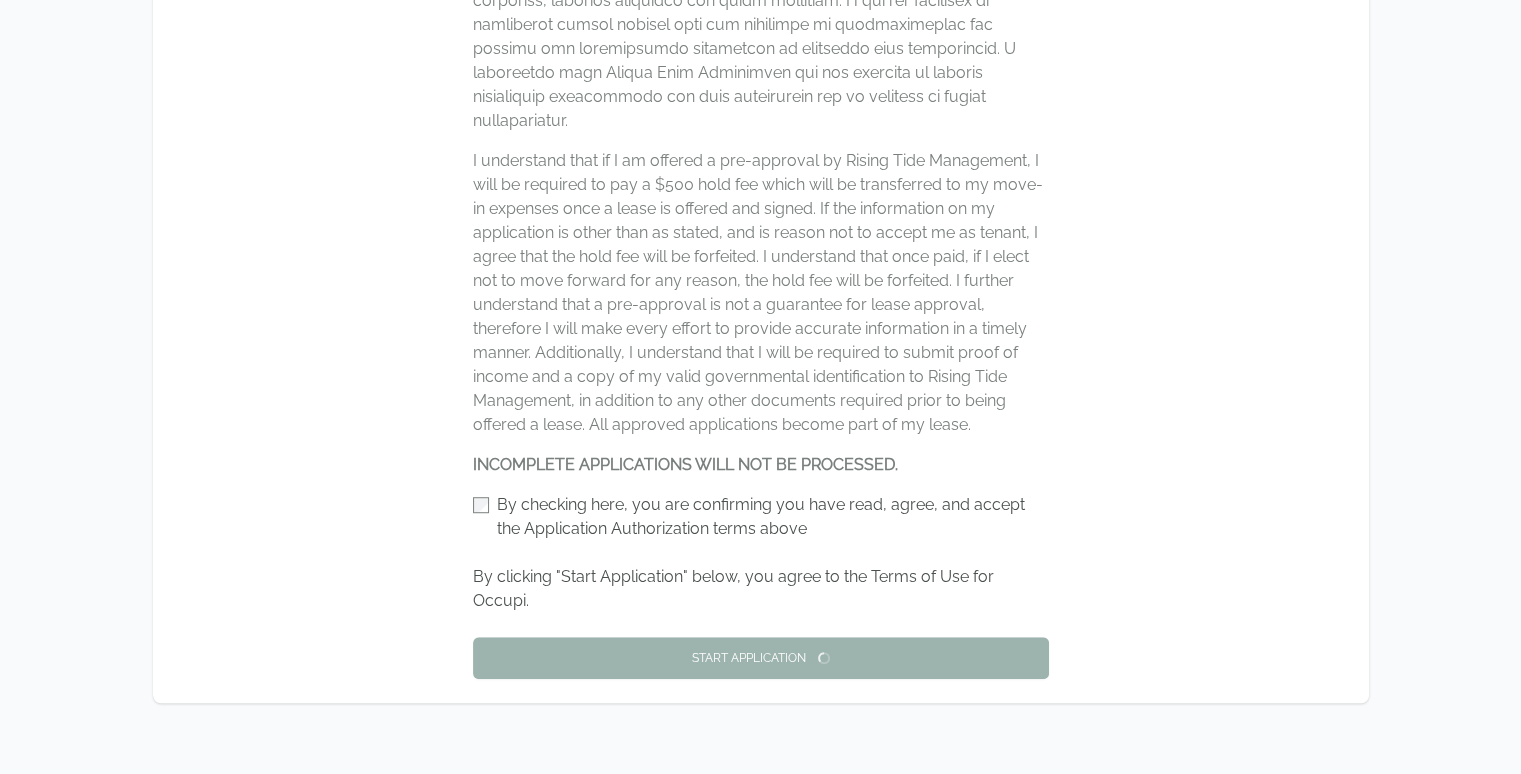 scroll, scrollTop: 0, scrollLeft: 0, axis: both 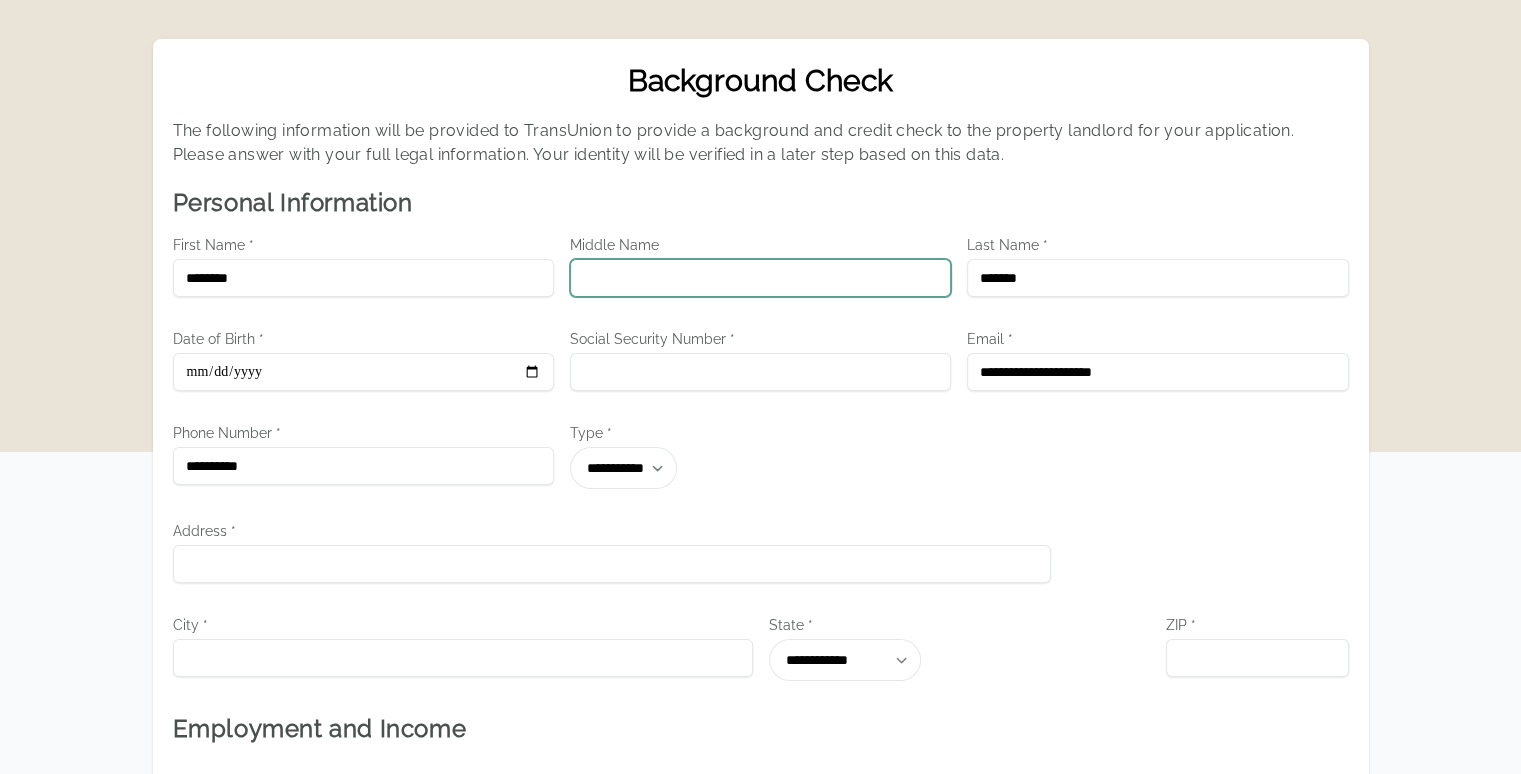 click on "Middle Name" at bounding box center [760, 278] 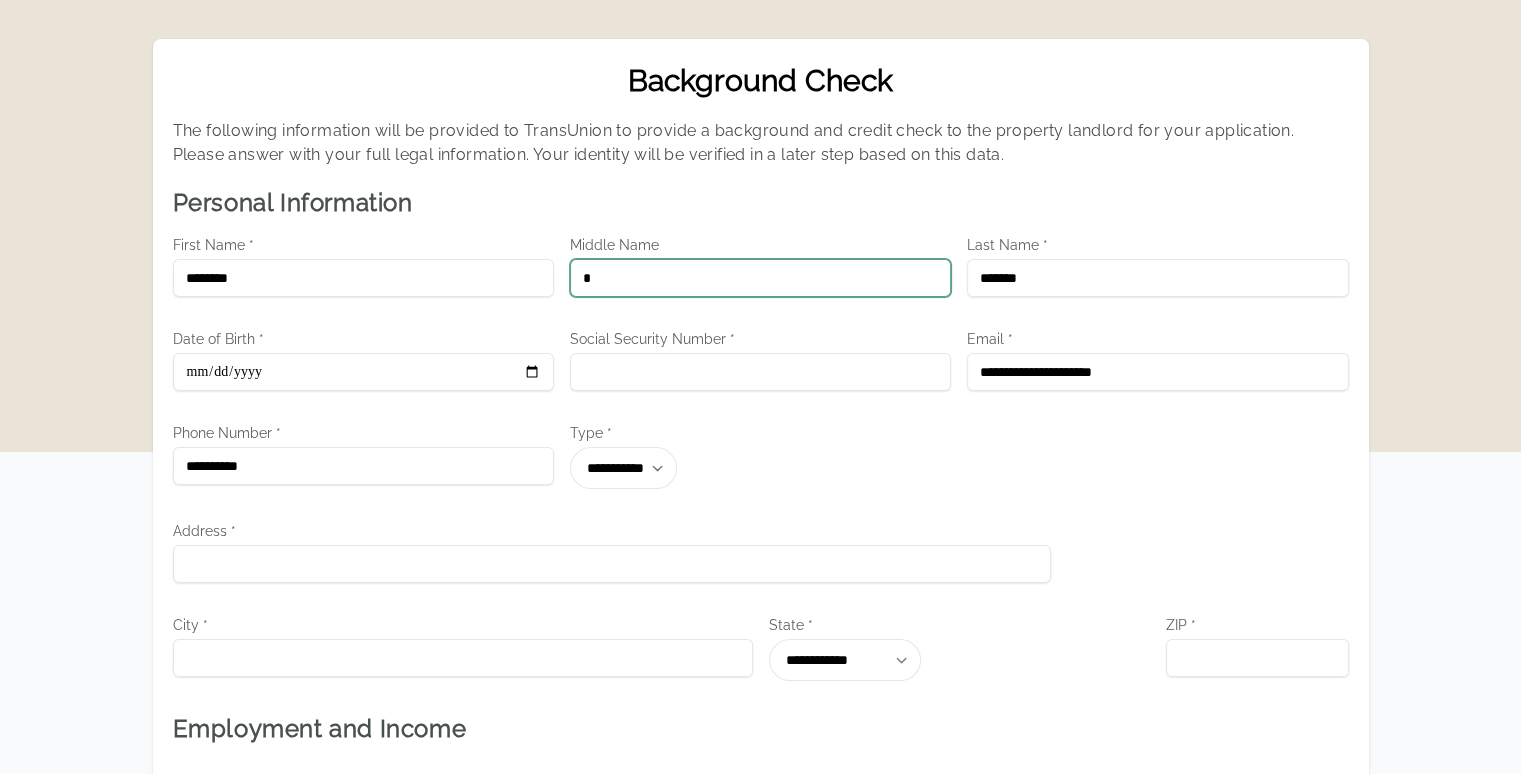 type on "*" 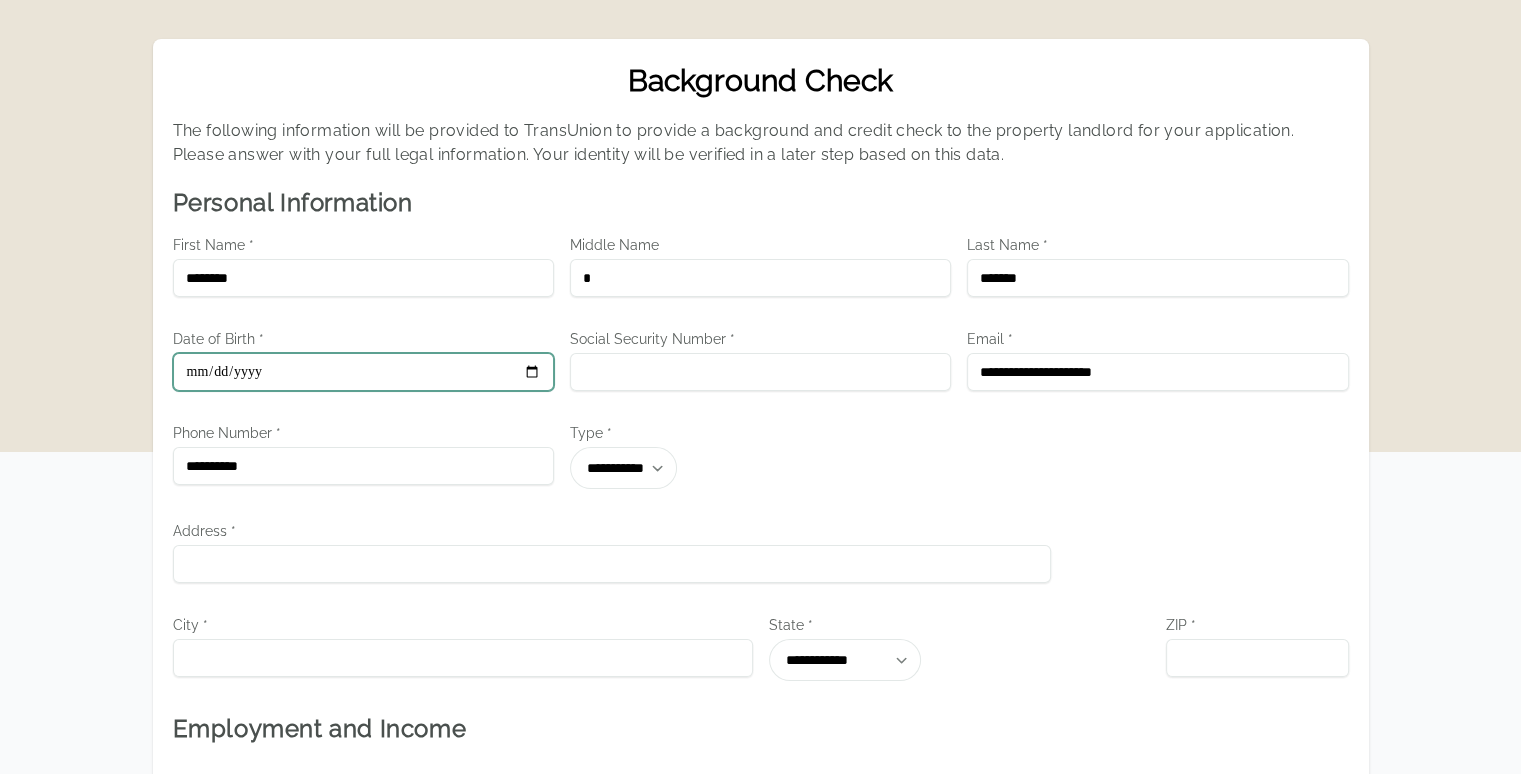 click on "Date of Birth *" at bounding box center [363, 372] 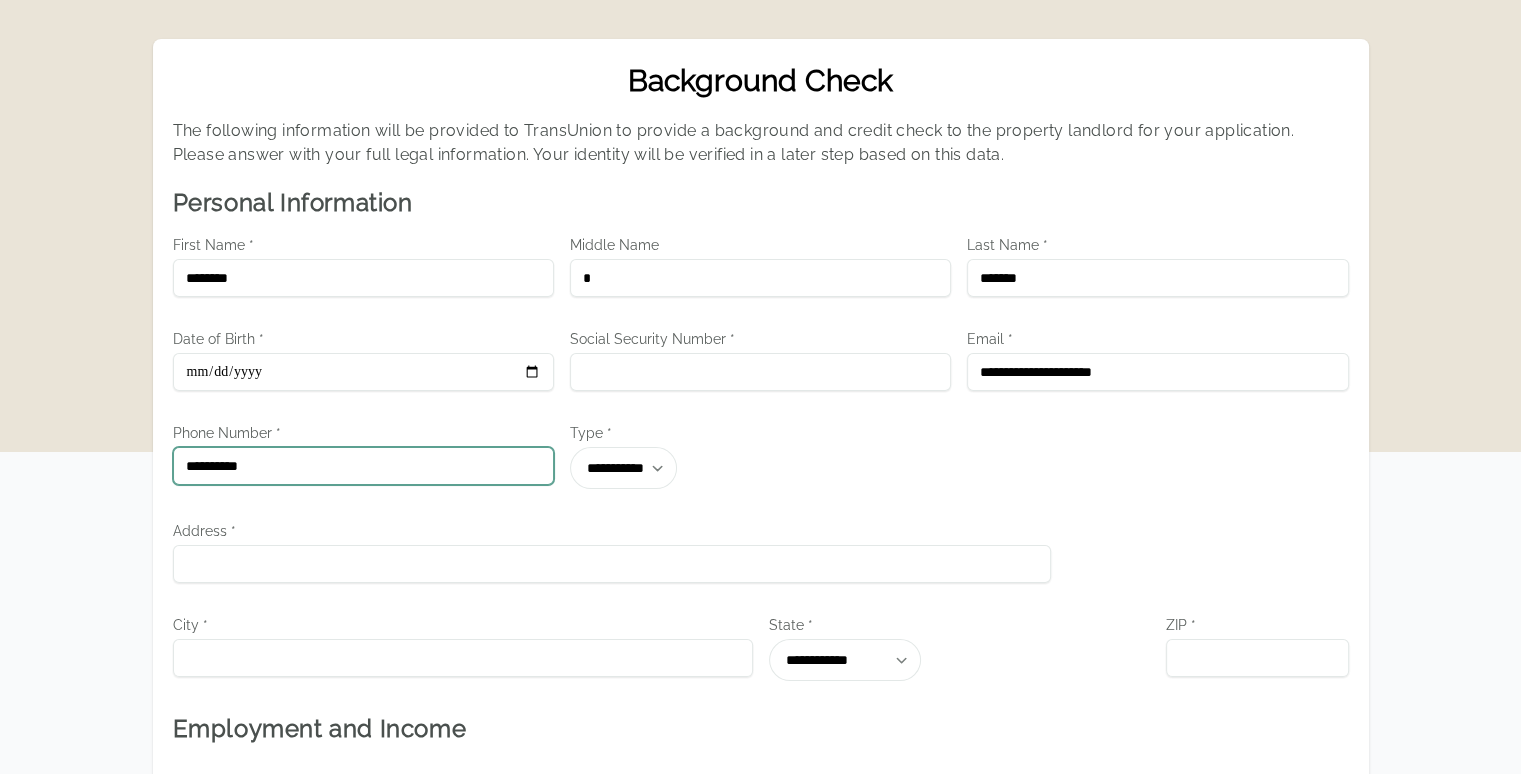click on "**********" at bounding box center (363, 466) 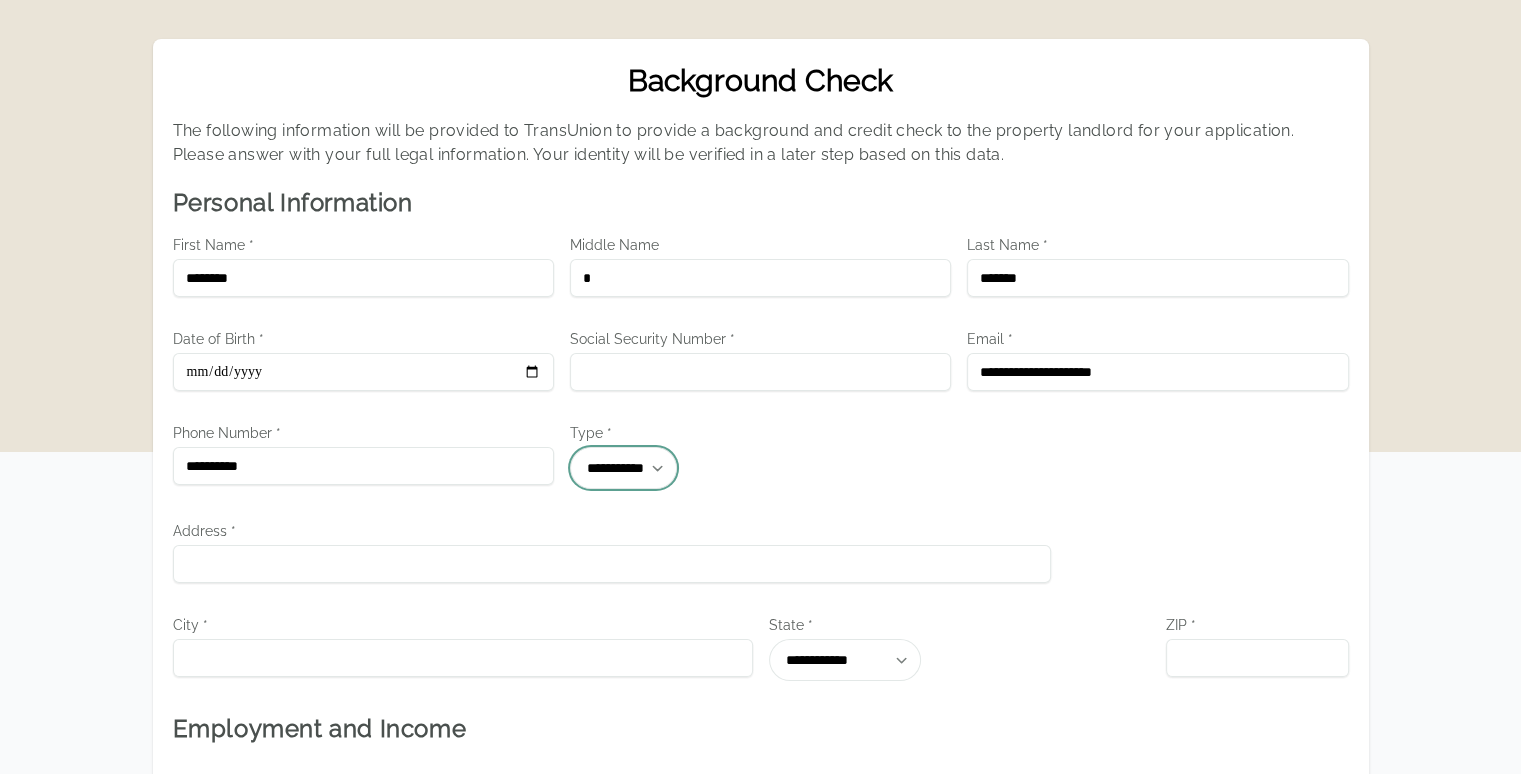 click on "**********" at bounding box center (623, 468) 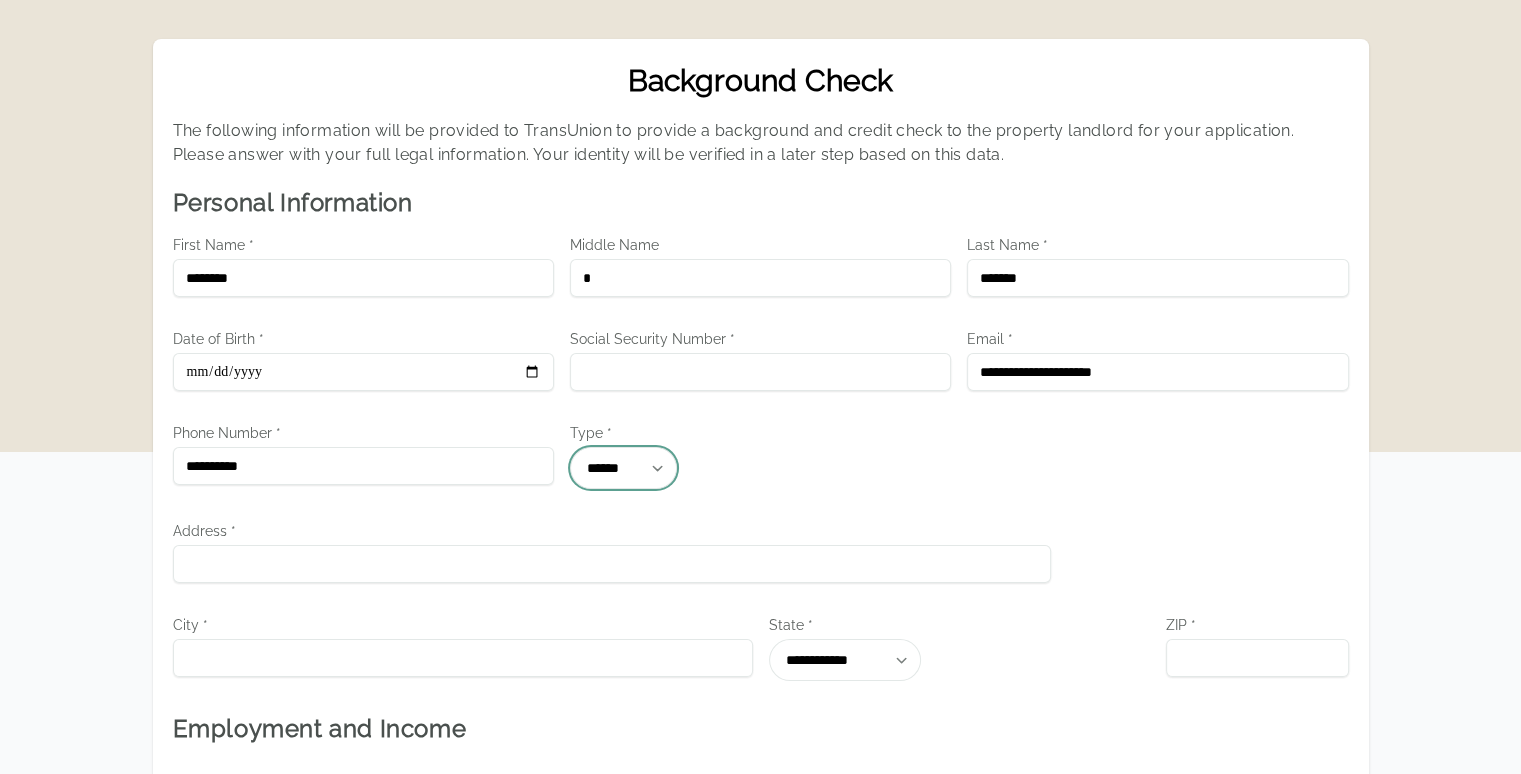 click on "**********" at bounding box center (623, 468) 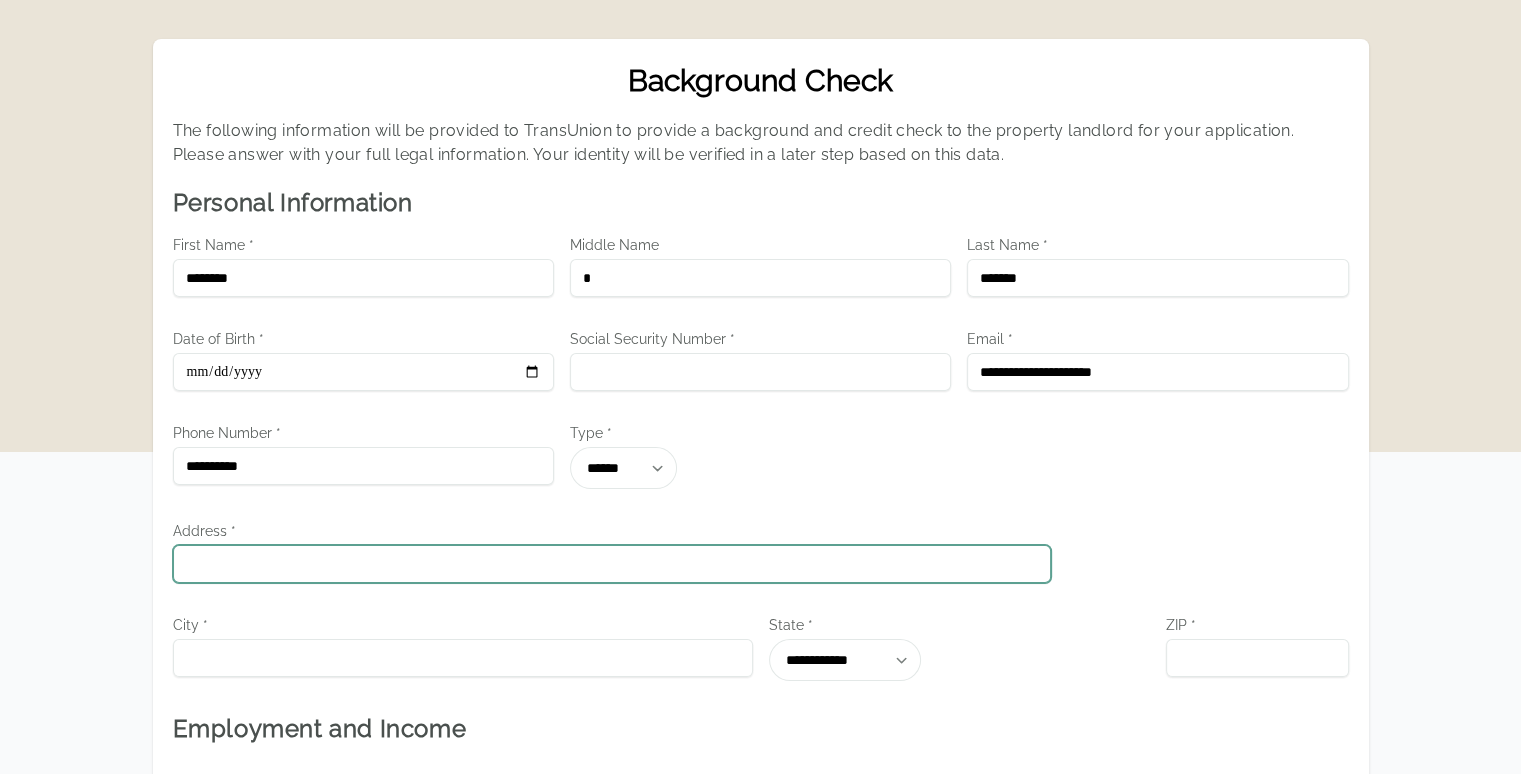 click on "Address *" at bounding box center (612, 564) 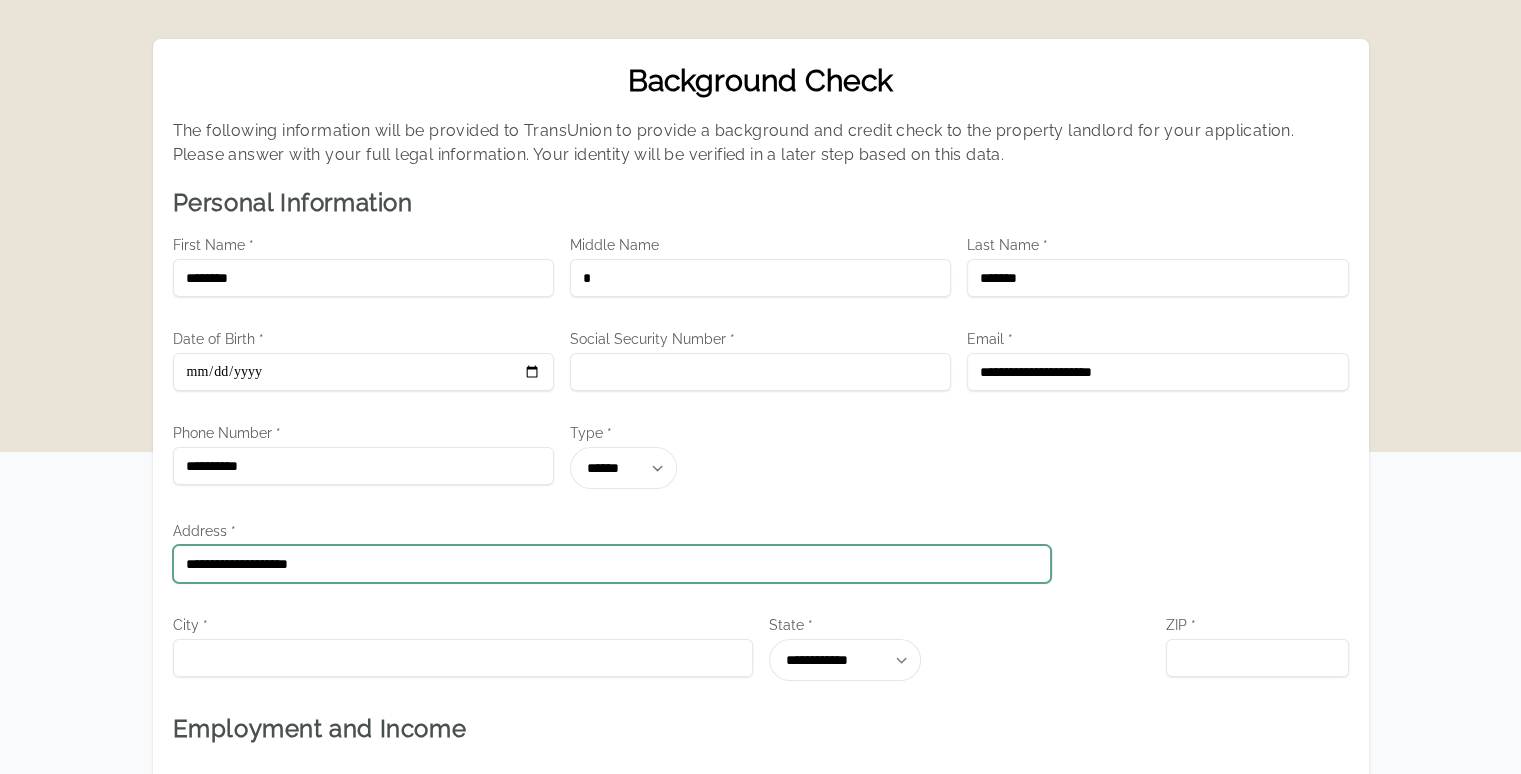 type on "**********" 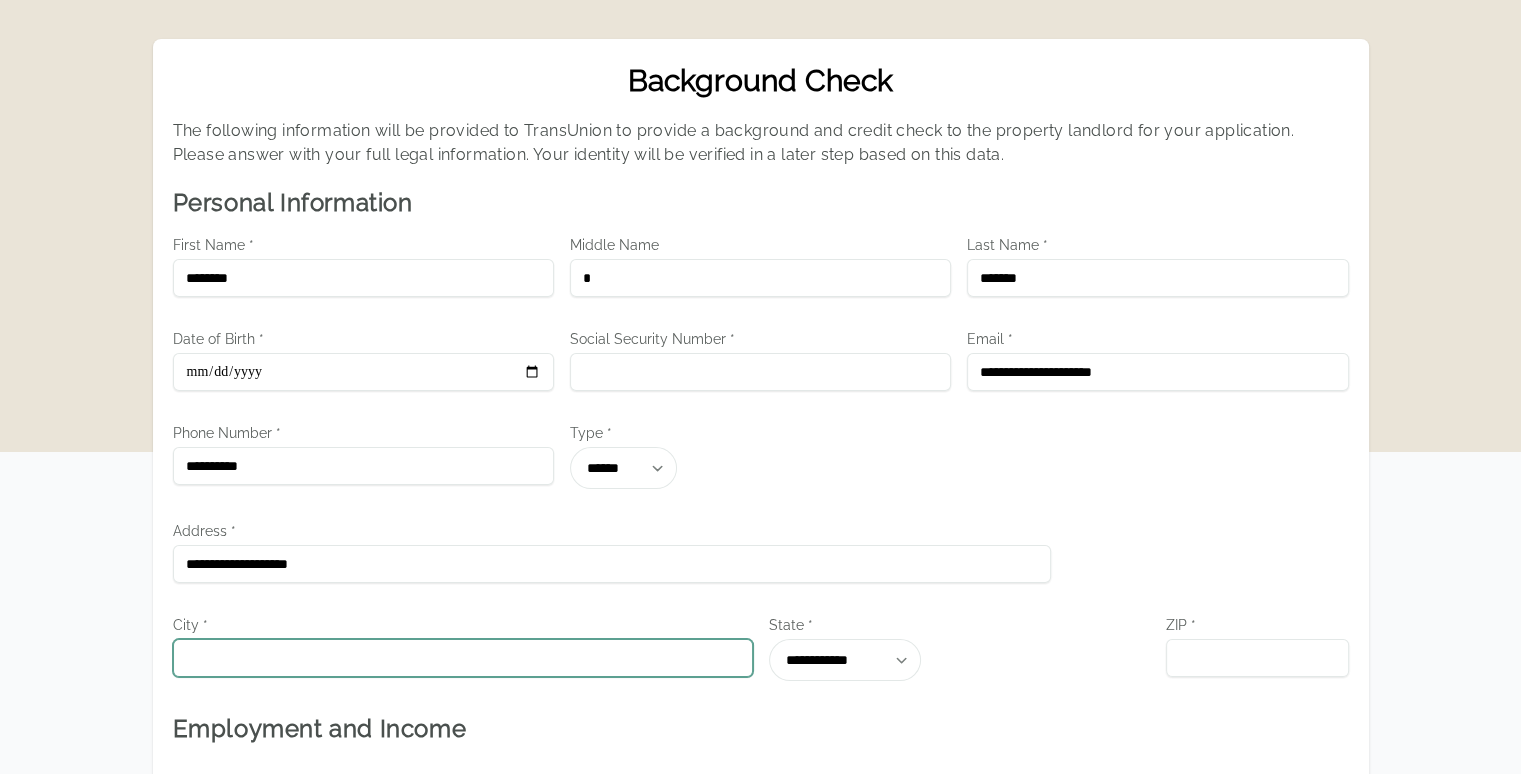 click on "City *" at bounding box center (463, 658) 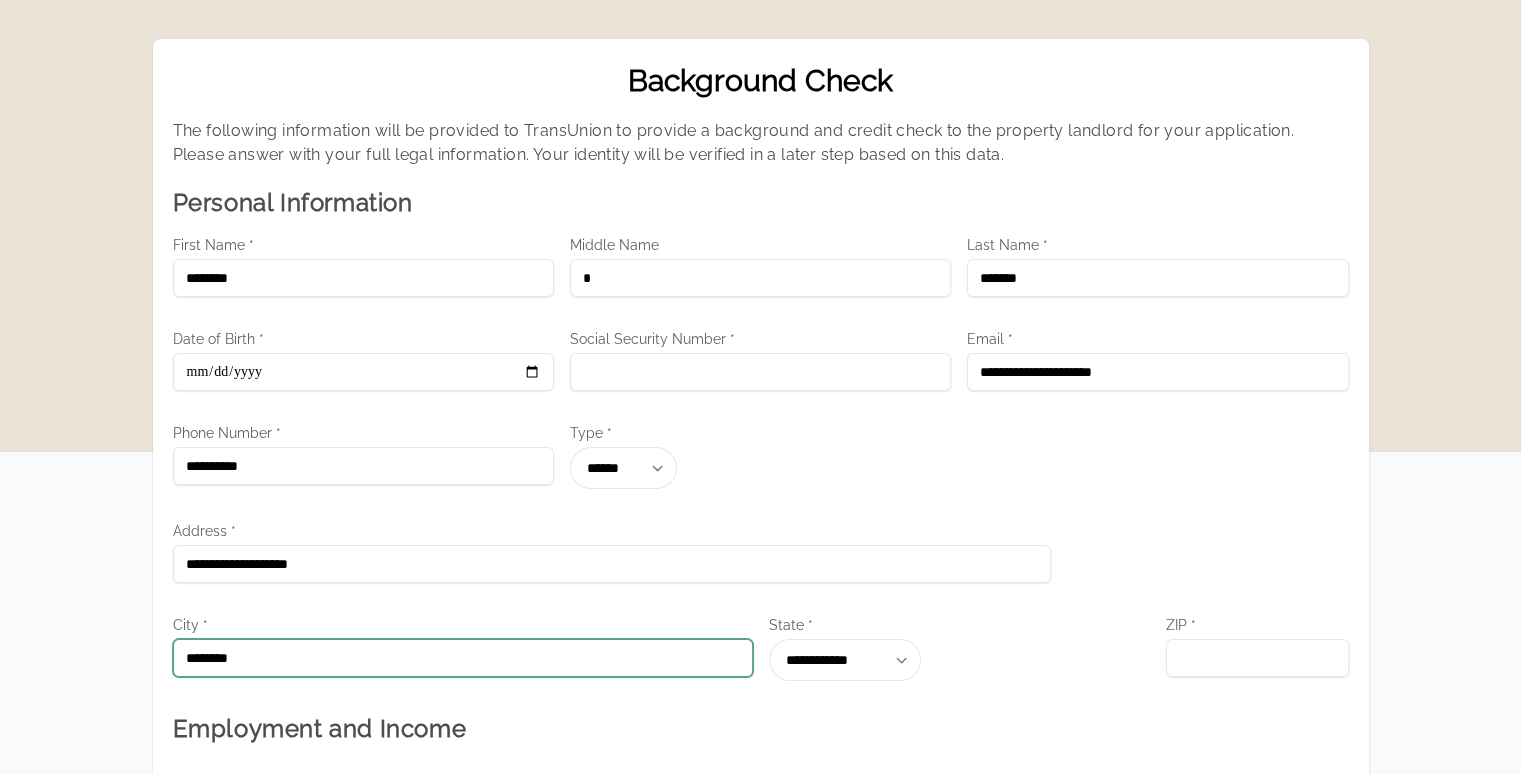 type on "*******" 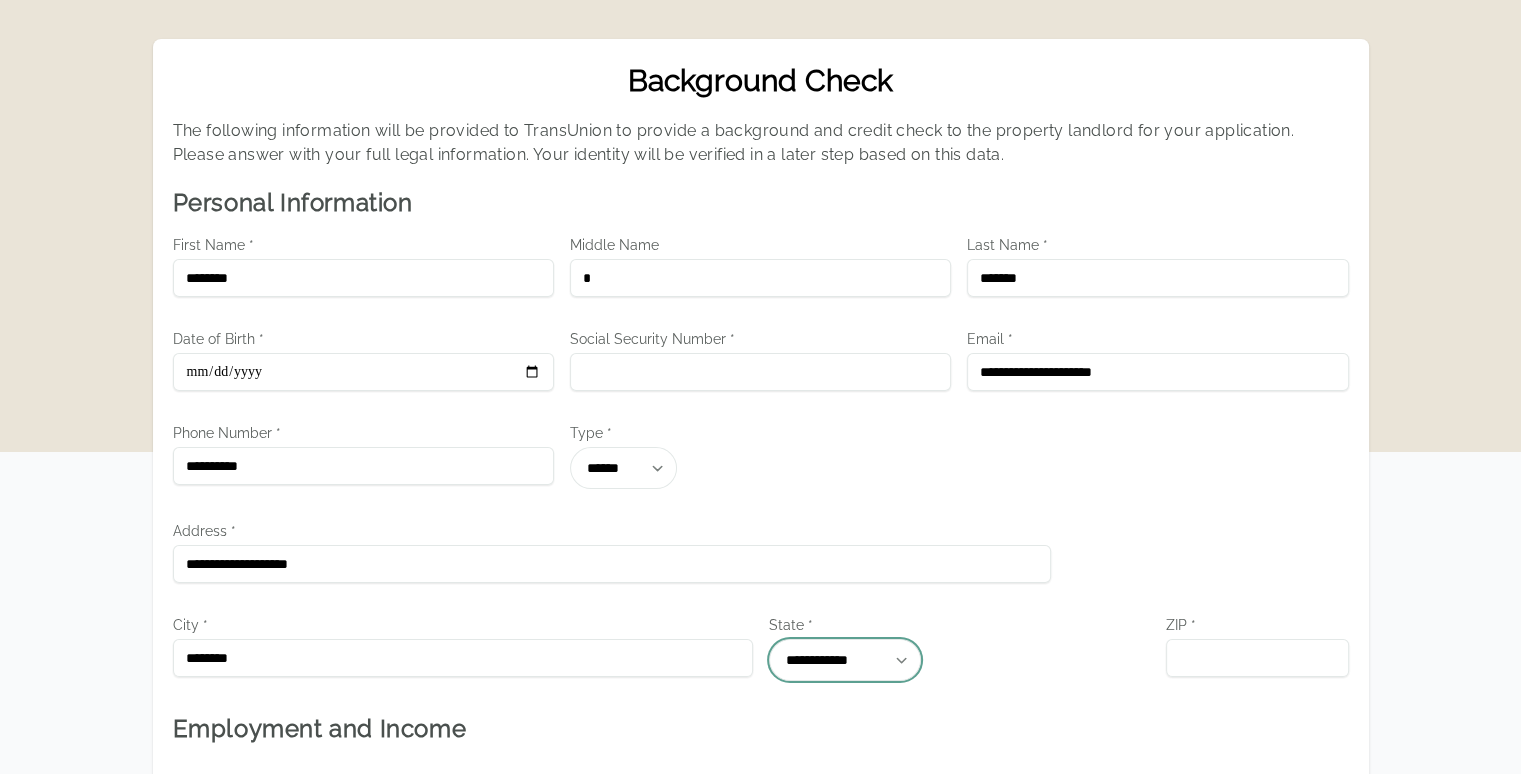 click on "**********" at bounding box center [845, 660] 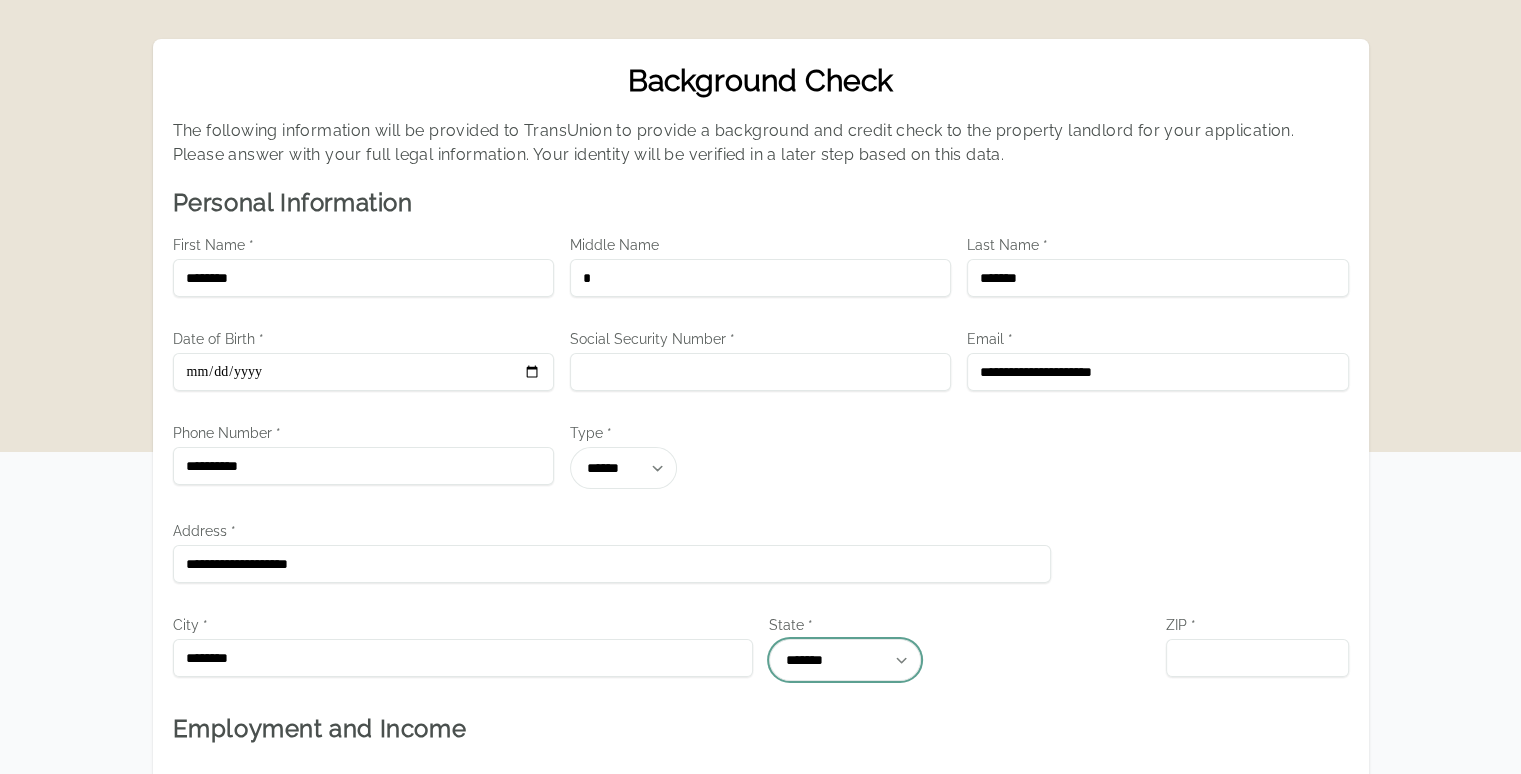 click on "**********" at bounding box center [845, 660] 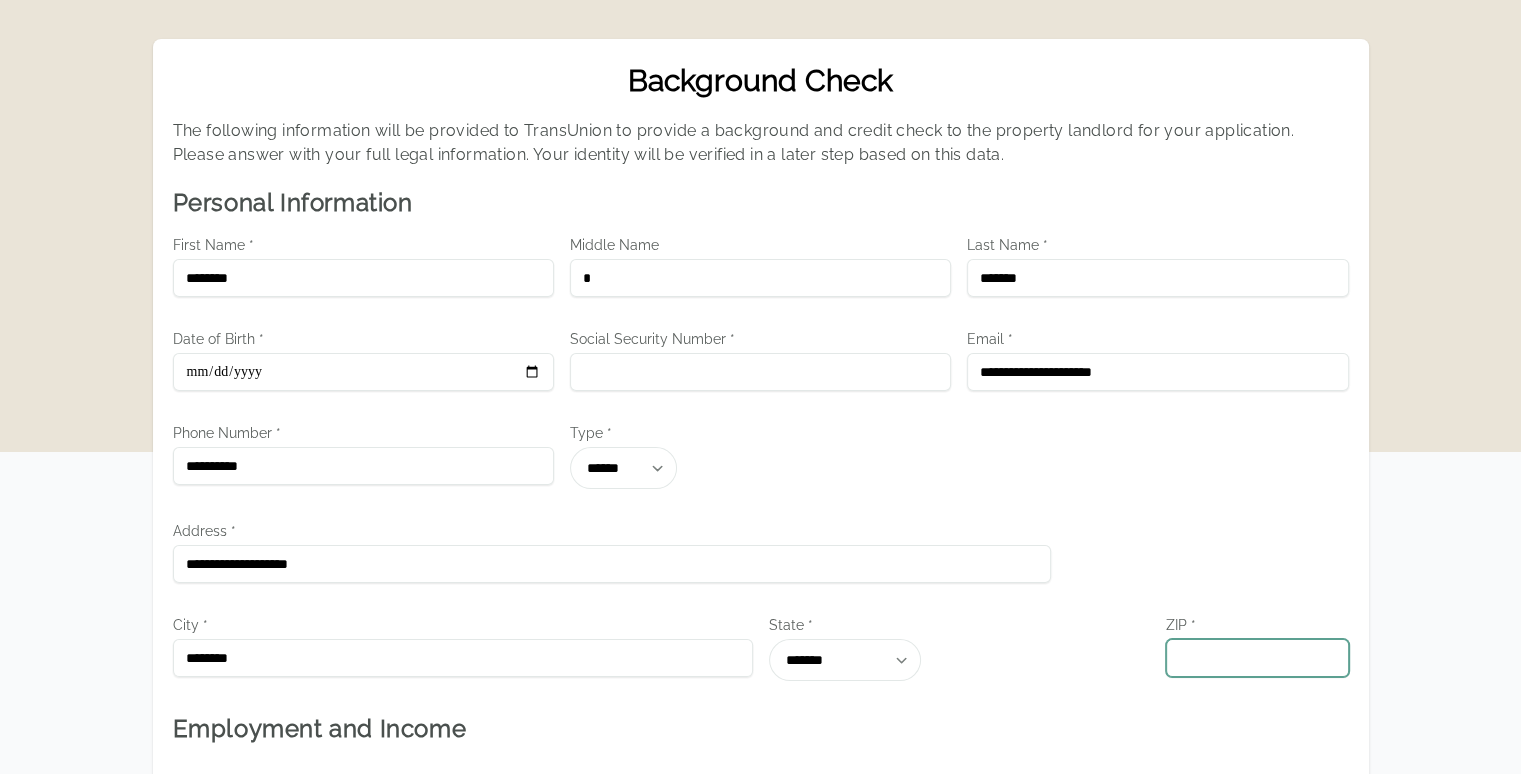 click on "ZIP *" at bounding box center (1257, 658) 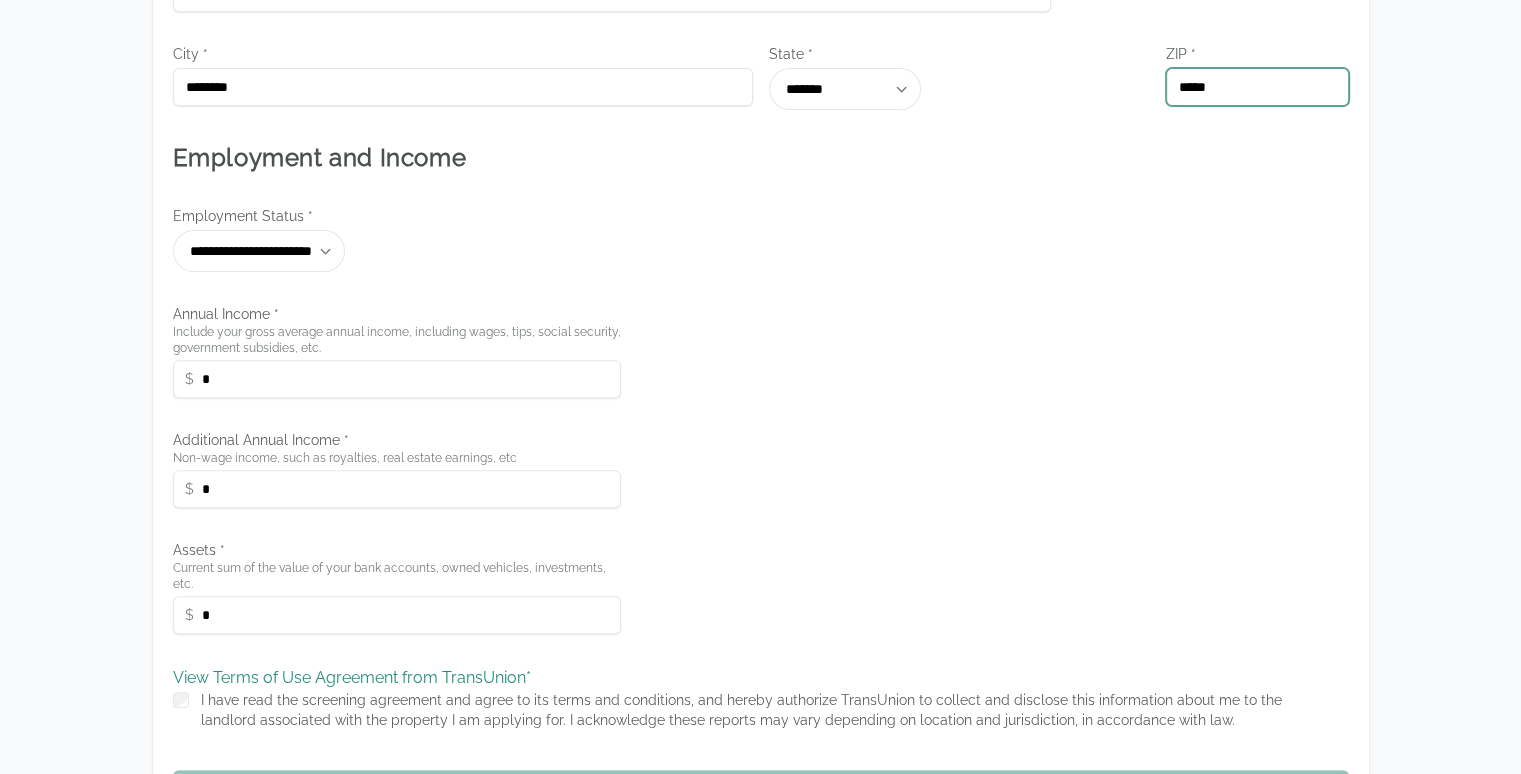 scroll, scrollTop: 692, scrollLeft: 0, axis: vertical 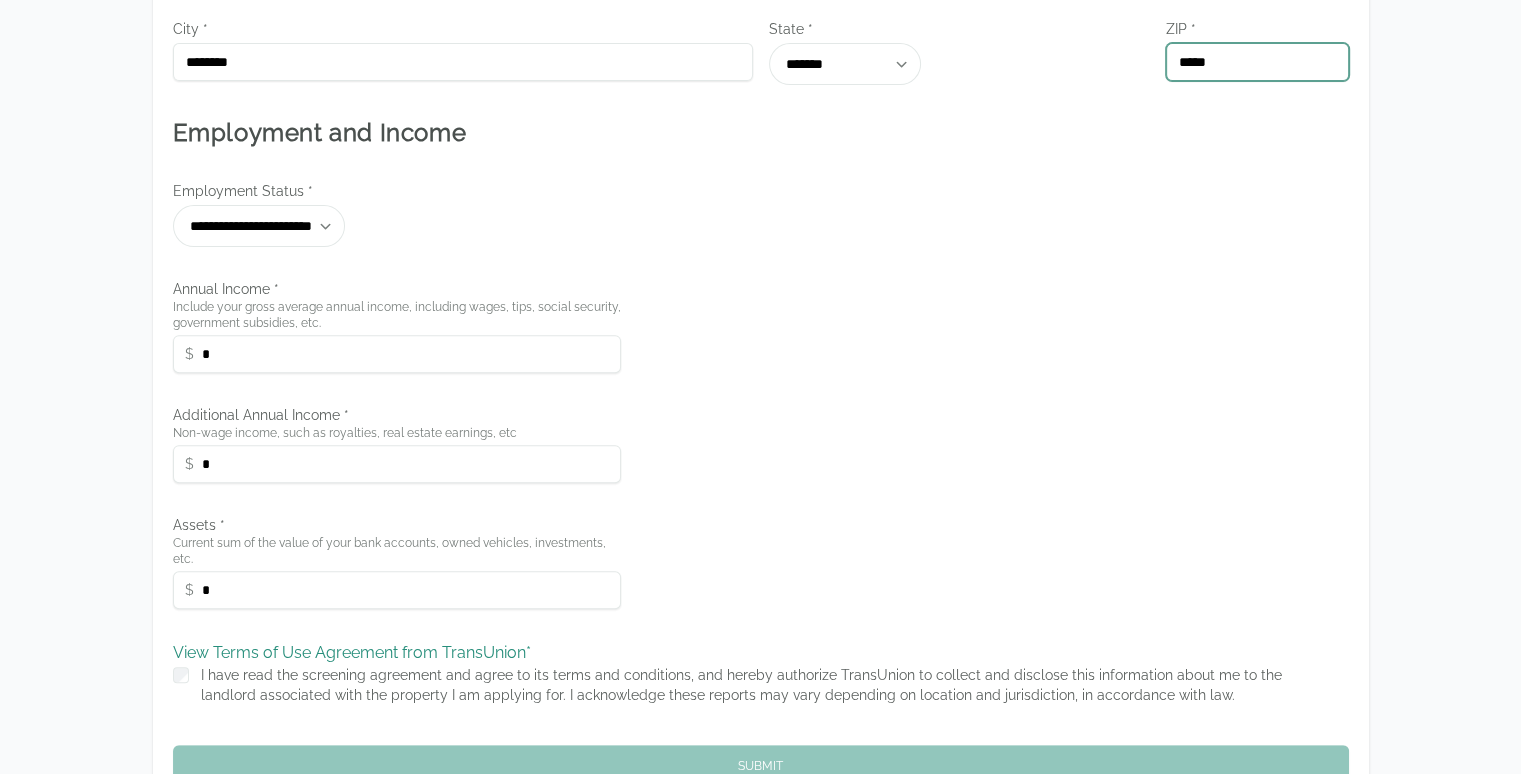 type on "*****" 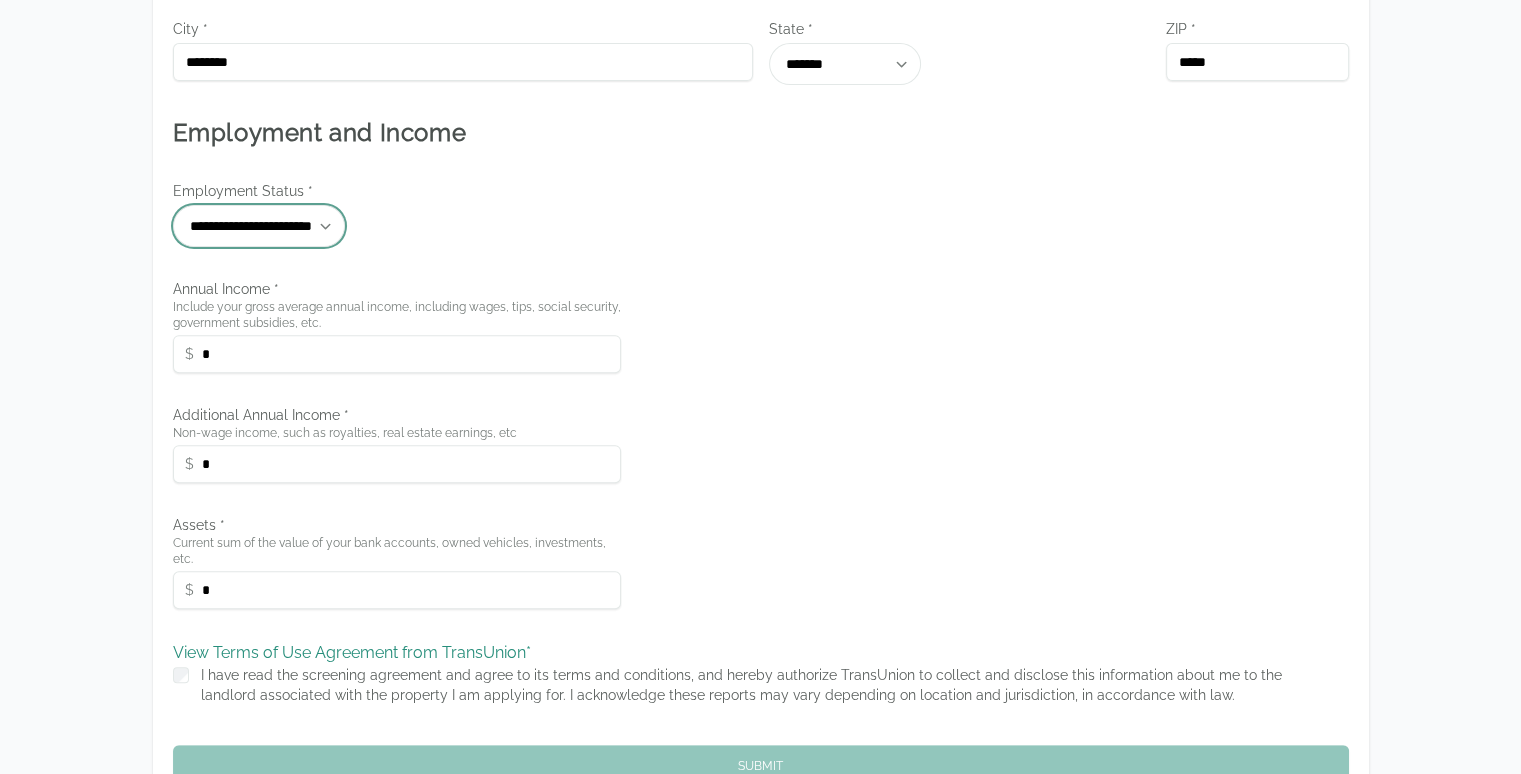 click on "**********" at bounding box center [259, 226] 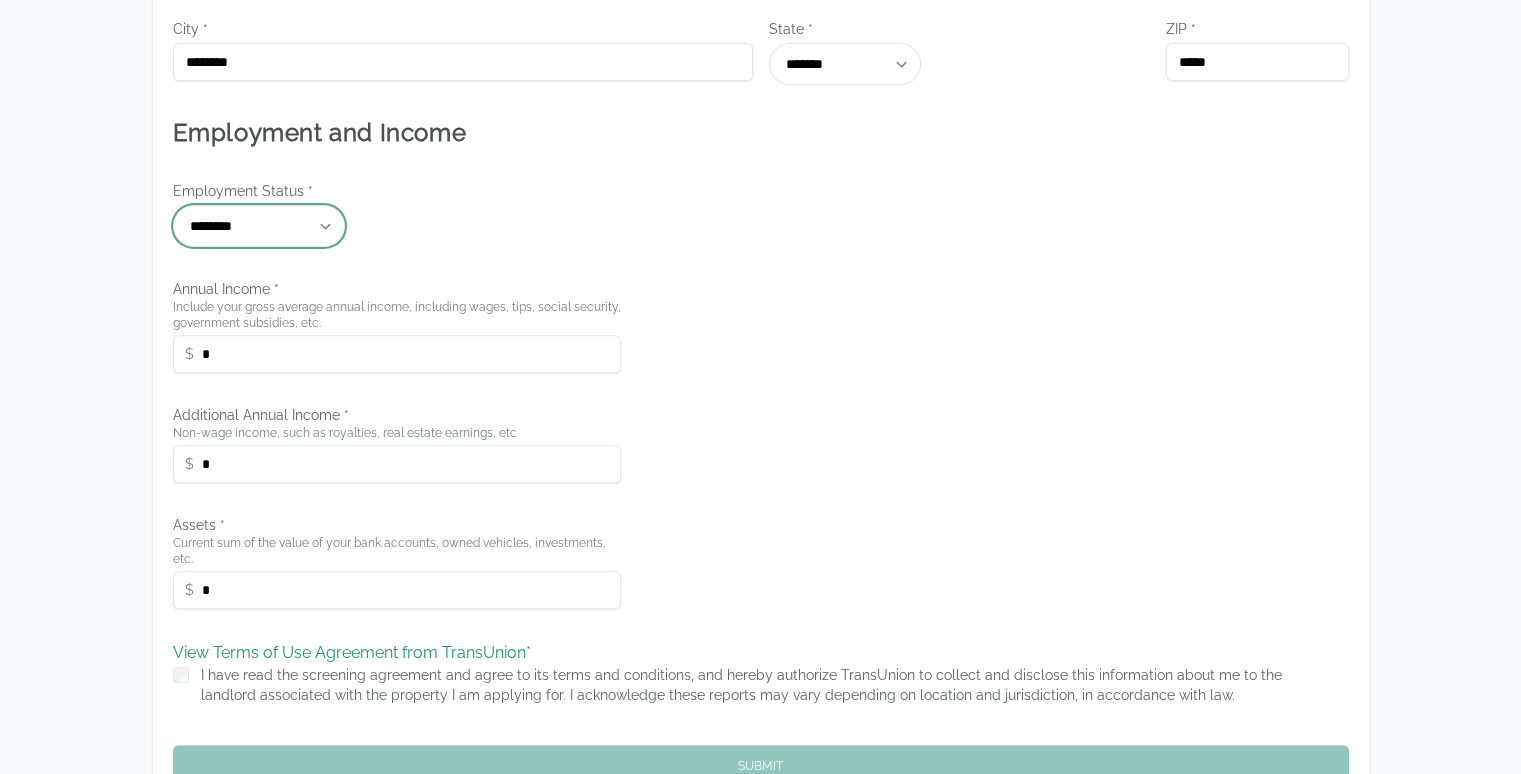 click on "**********" at bounding box center (259, 226) 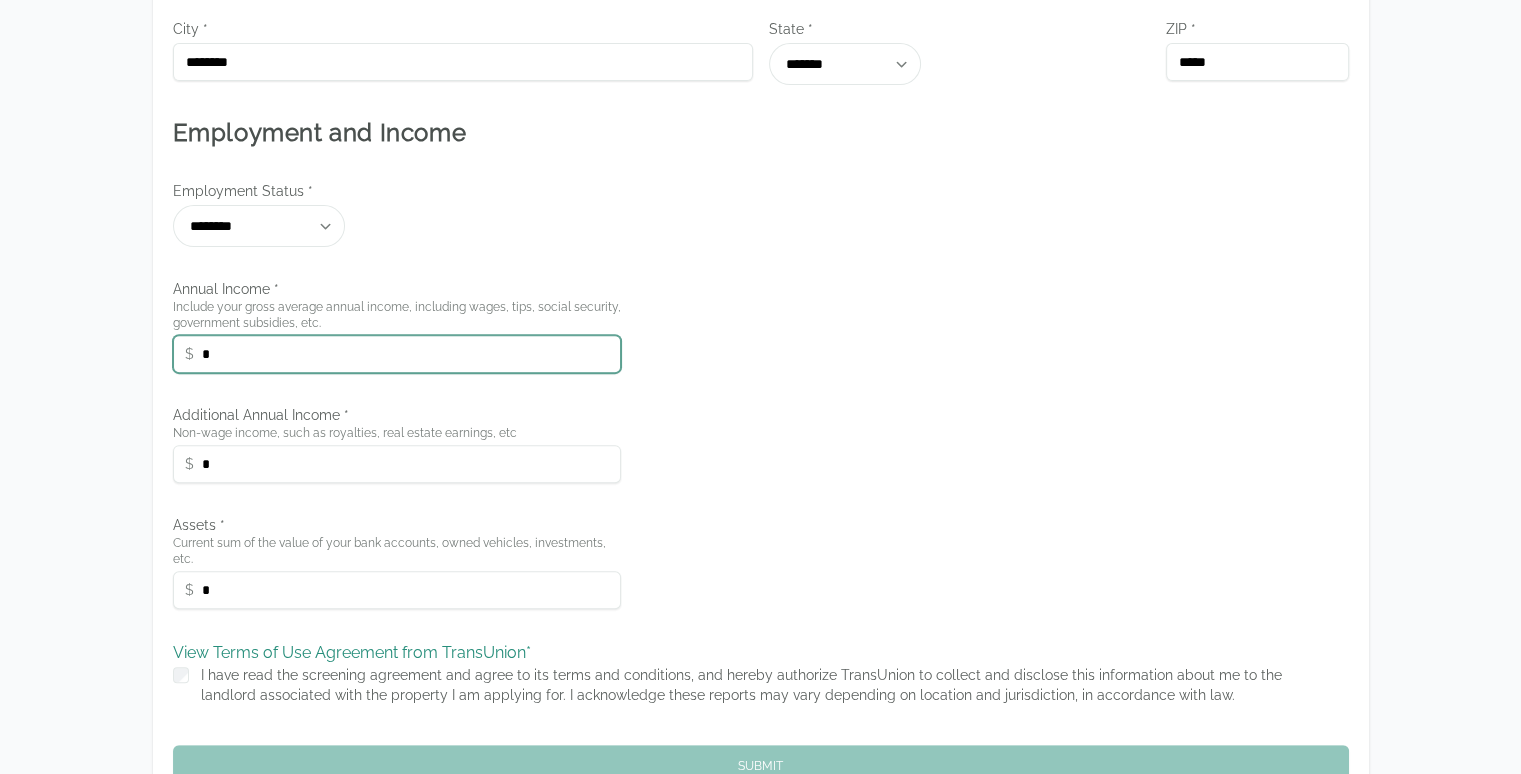 click on "*" at bounding box center [397, 354] 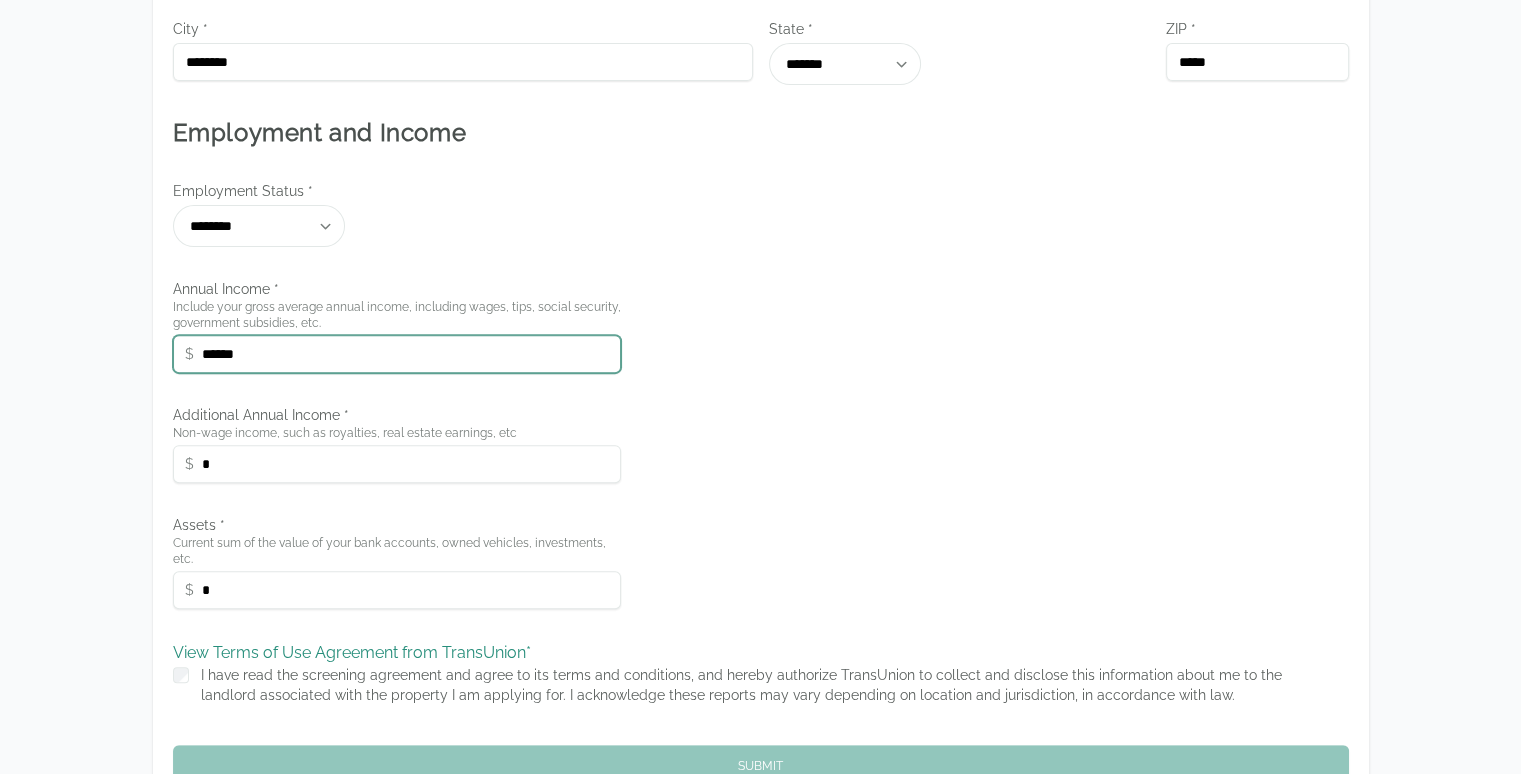 click on "******" at bounding box center (397, 354) 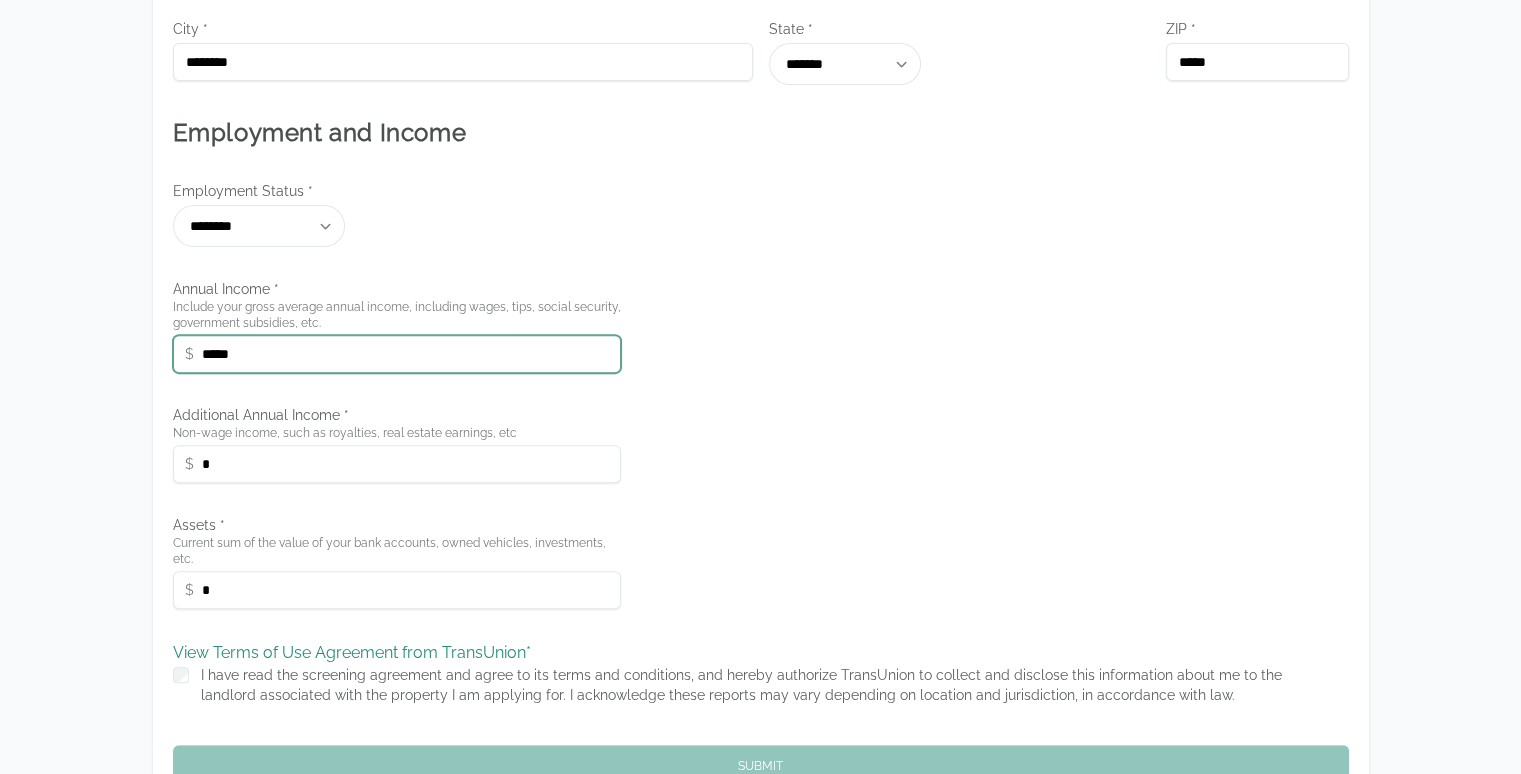 type on "*****" 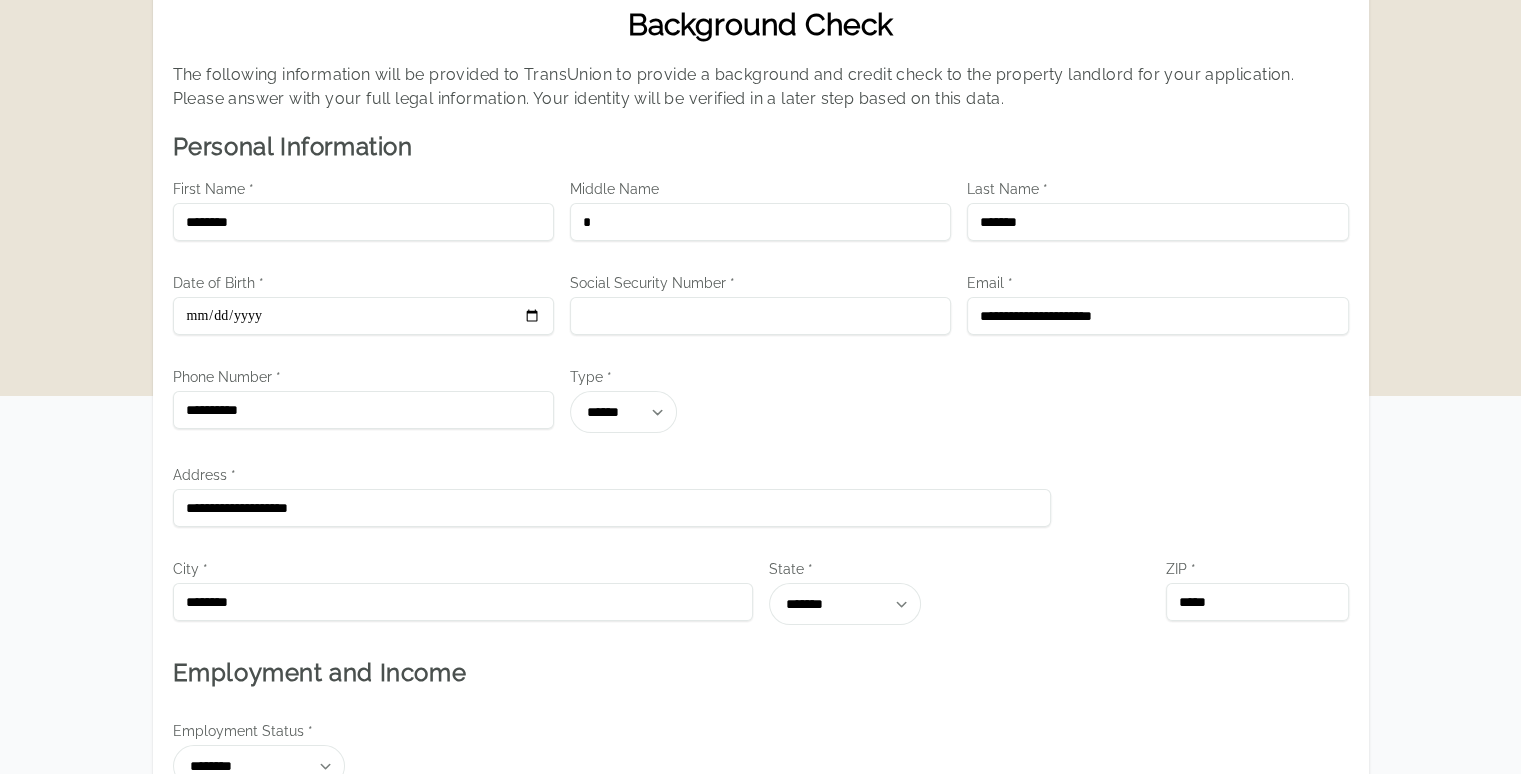 scroll, scrollTop: 133, scrollLeft: 0, axis: vertical 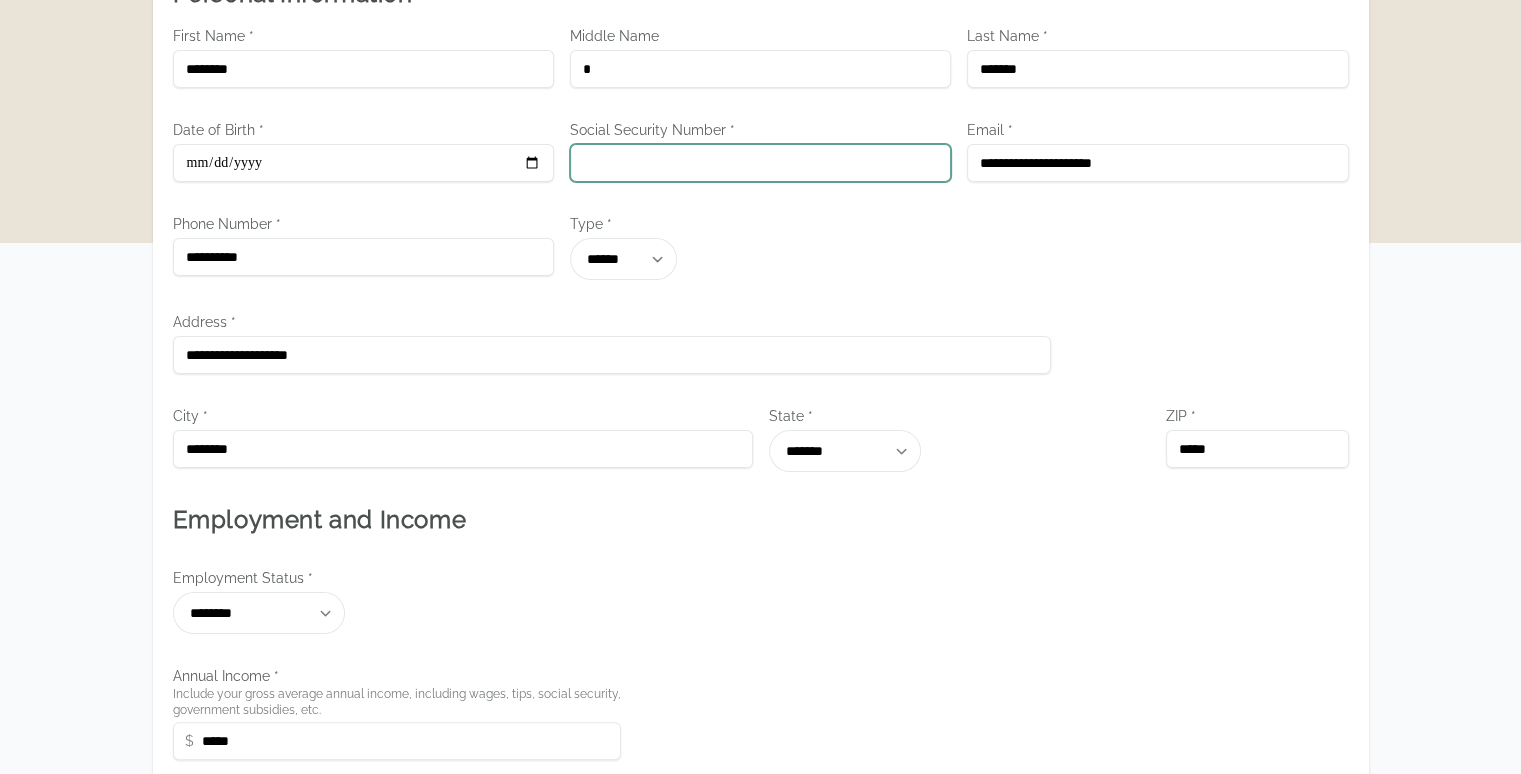 click on "Social Security Number *" at bounding box center [760, 163] 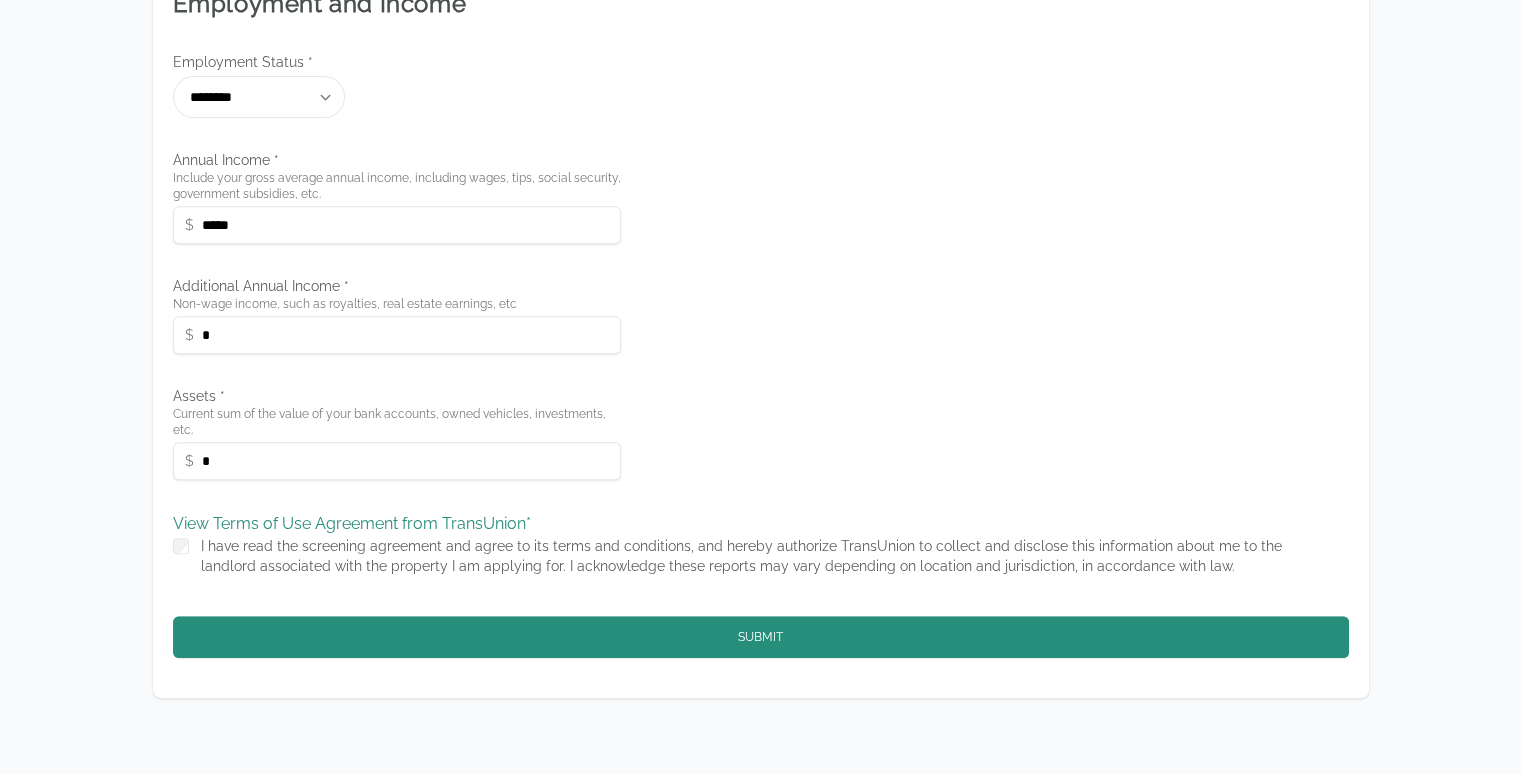 scroll, scrollTop: 881, scrollLeft: 0, axis: vertical 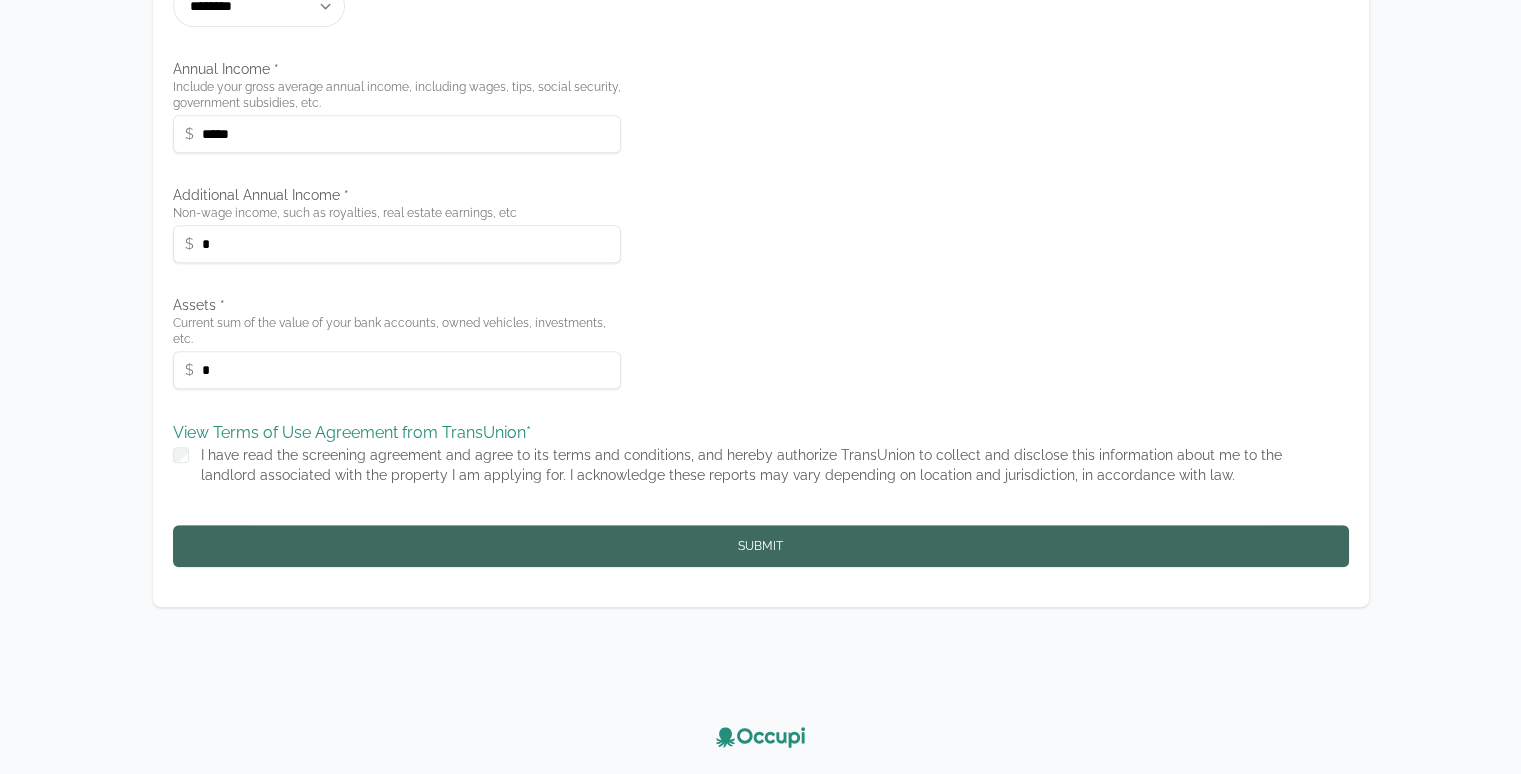type on "**********" 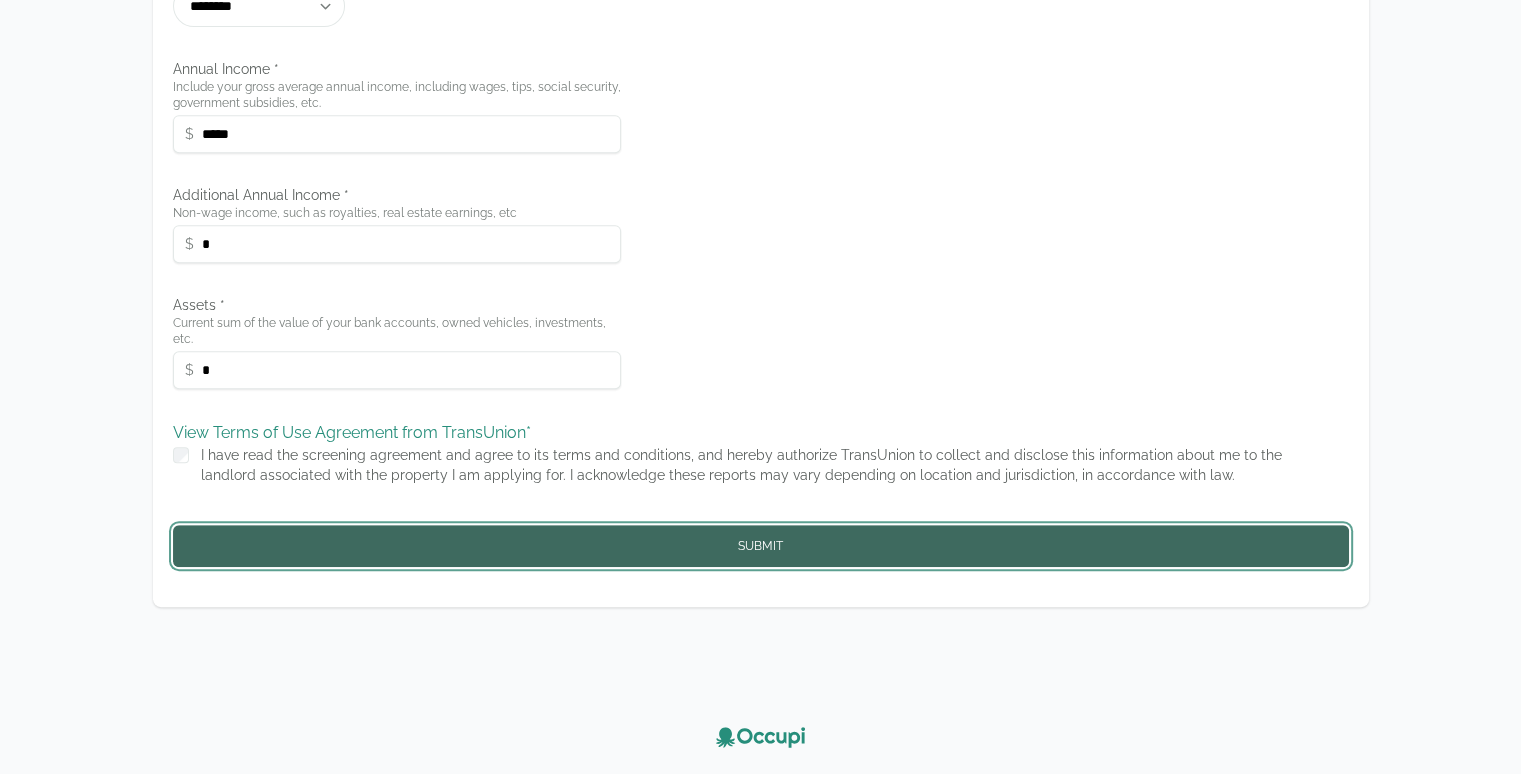 click on "Submit" at bounding box center (761, 546) 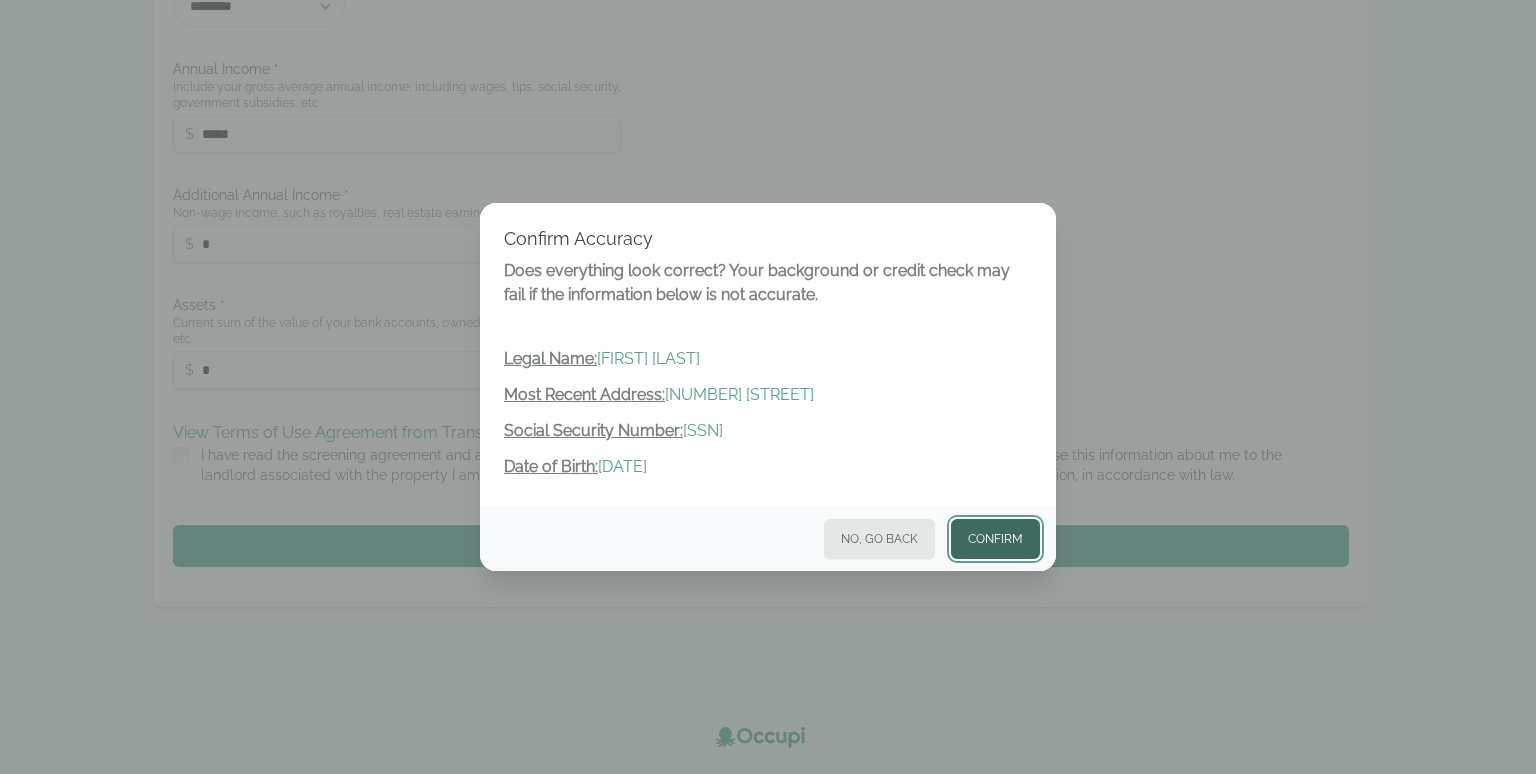 click on "Confirm" at bounding box center [995, 539] 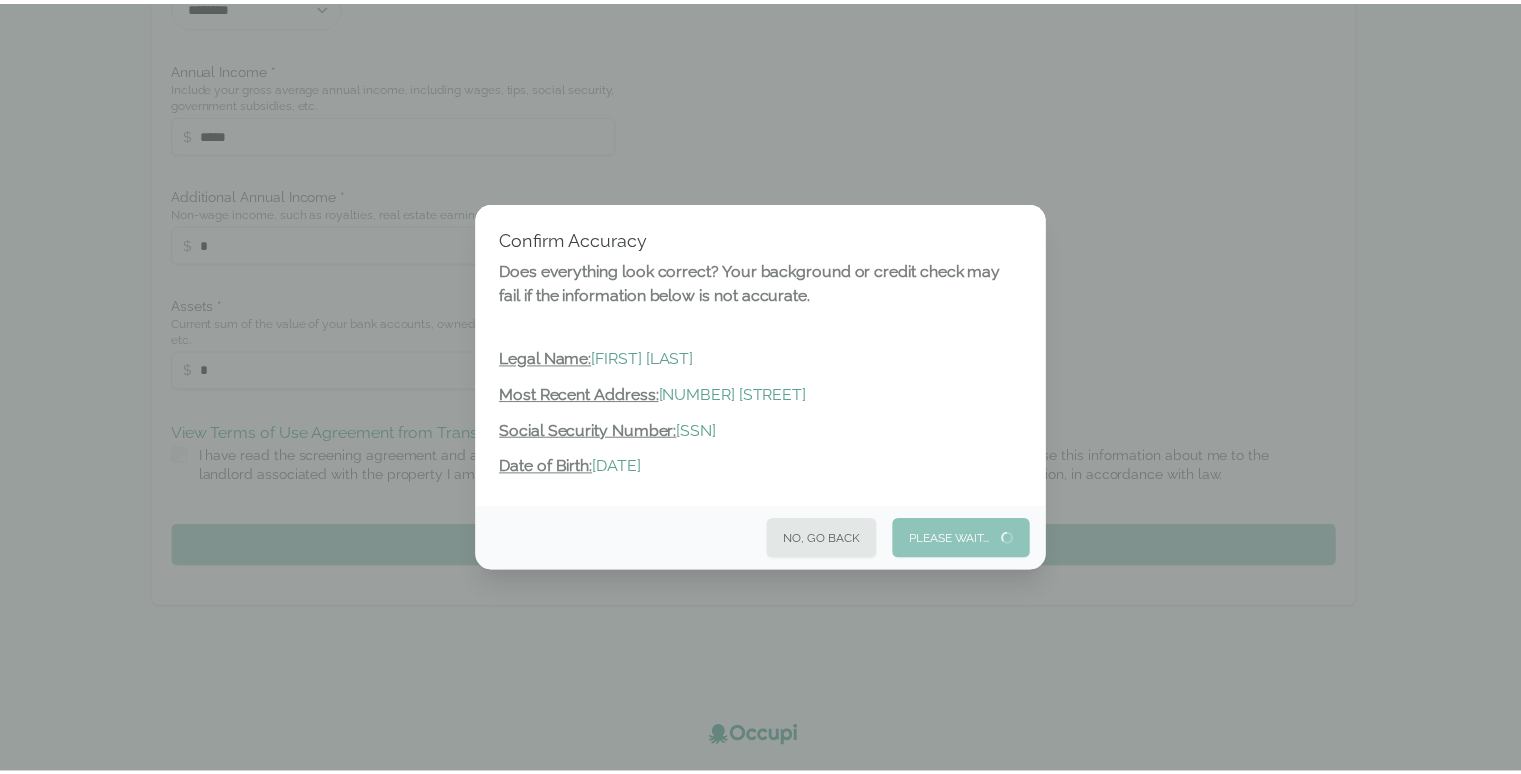 scroll, scrollTop: 0, scrollLeft: 0, axis: both 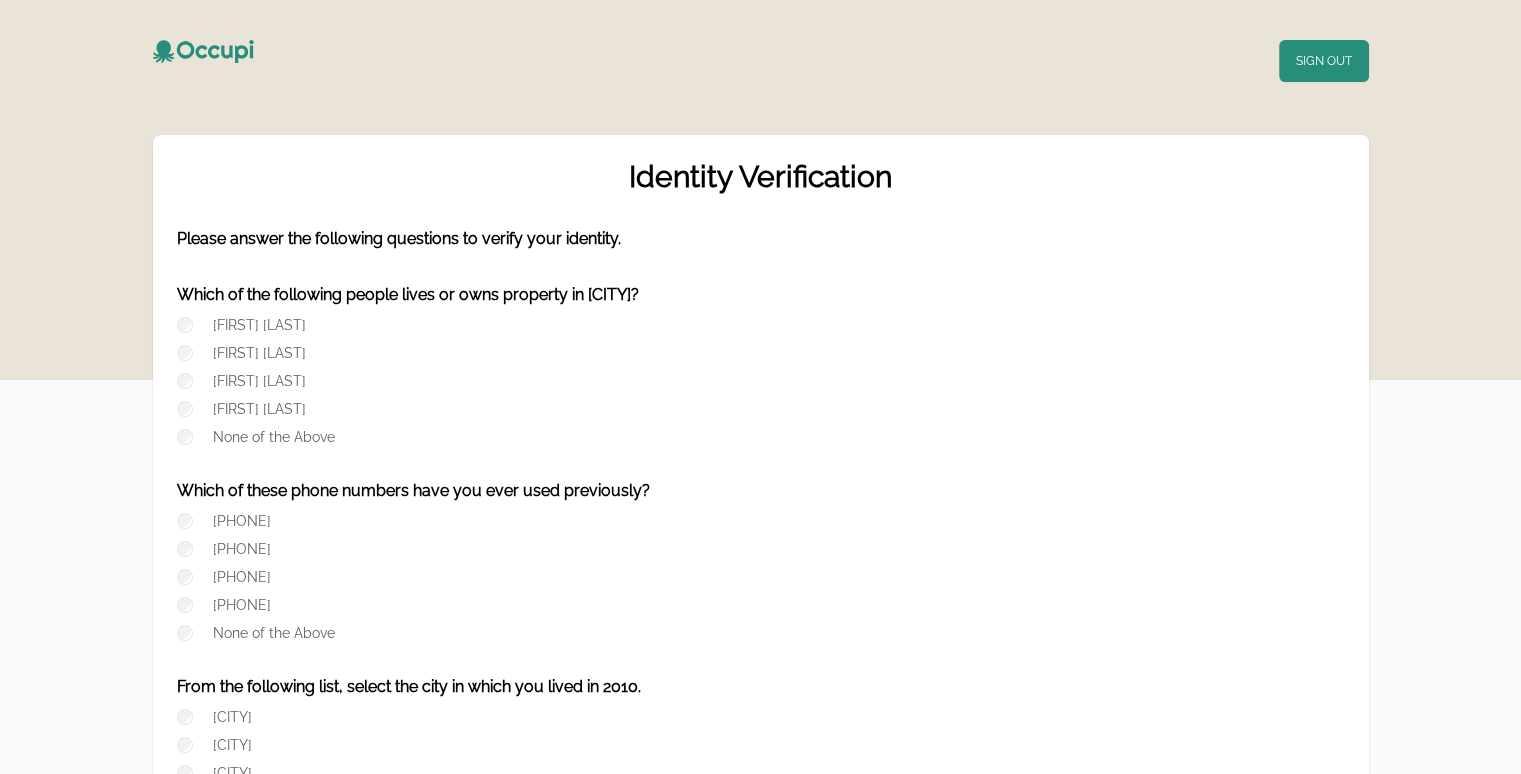click on "[FIRST] [LAST] [FIRST] [LAST] [FIRST] [LAST] [FIRST] [LAST] None of the Above" at bounding box center (761, 397) 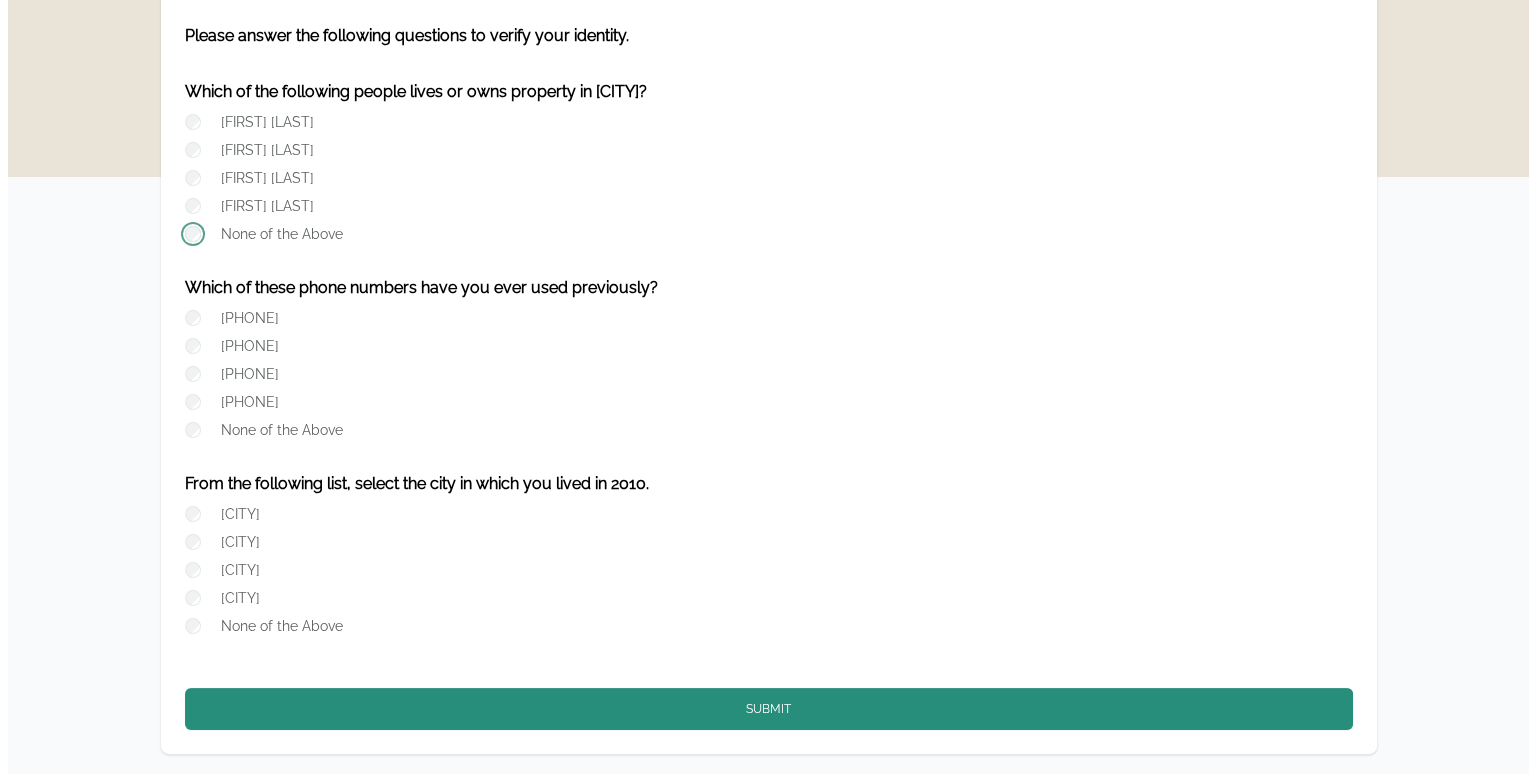 scroll, scrollTop: 249, scrollLeft: 0, axis: vertical 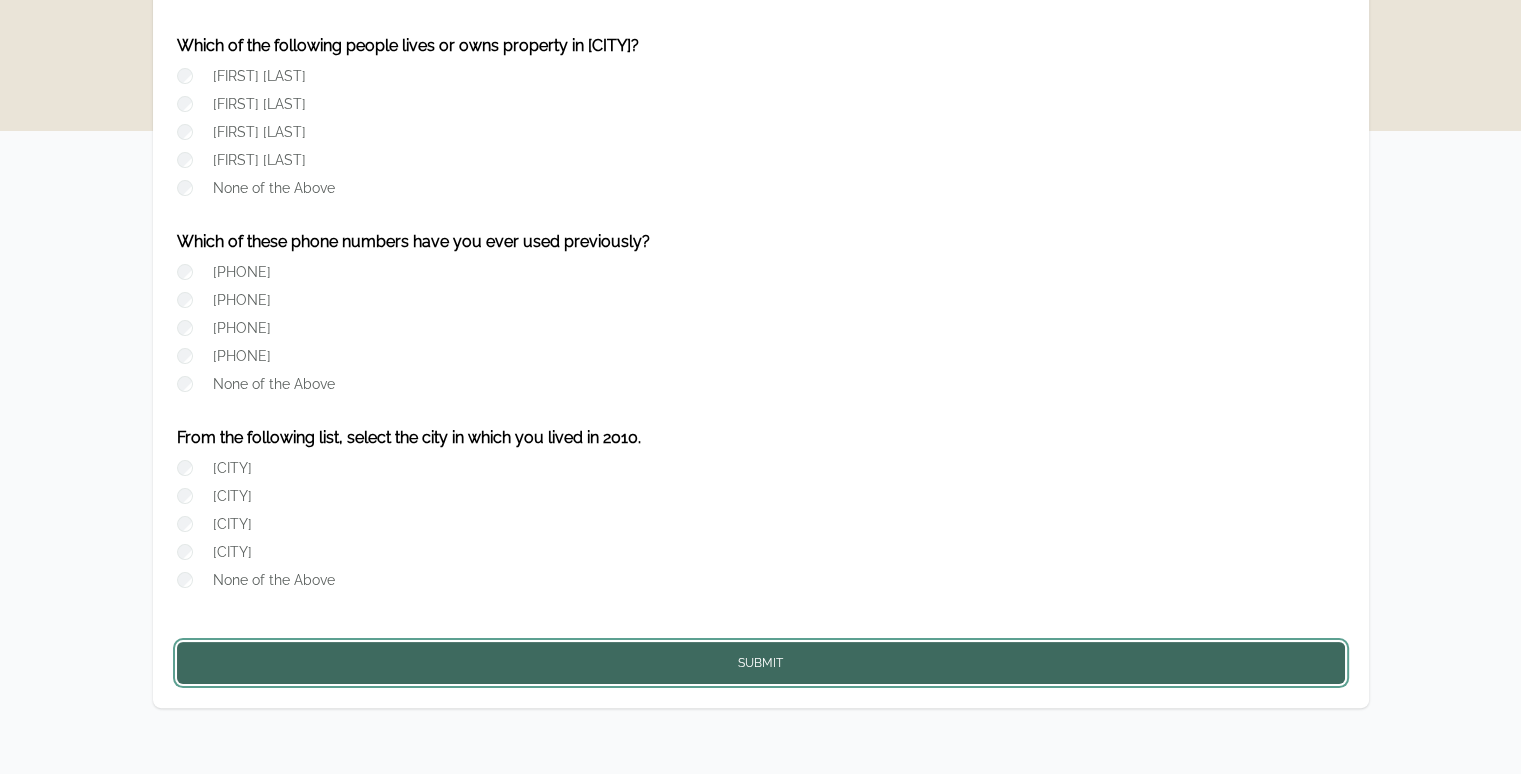 click on "Submit" at bounding box center [761, 663] 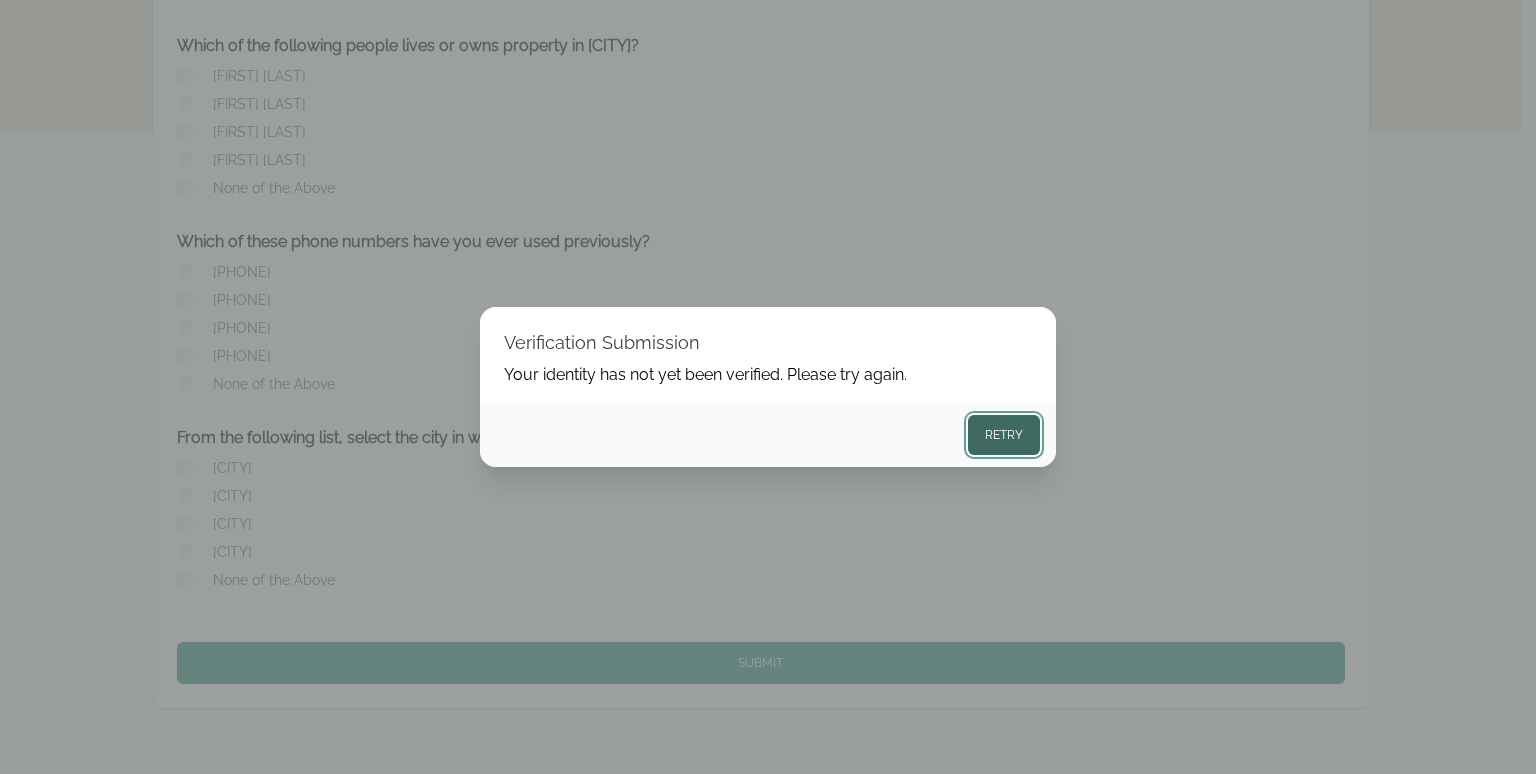 click on "Retry" at bounding box center (1004, 435) 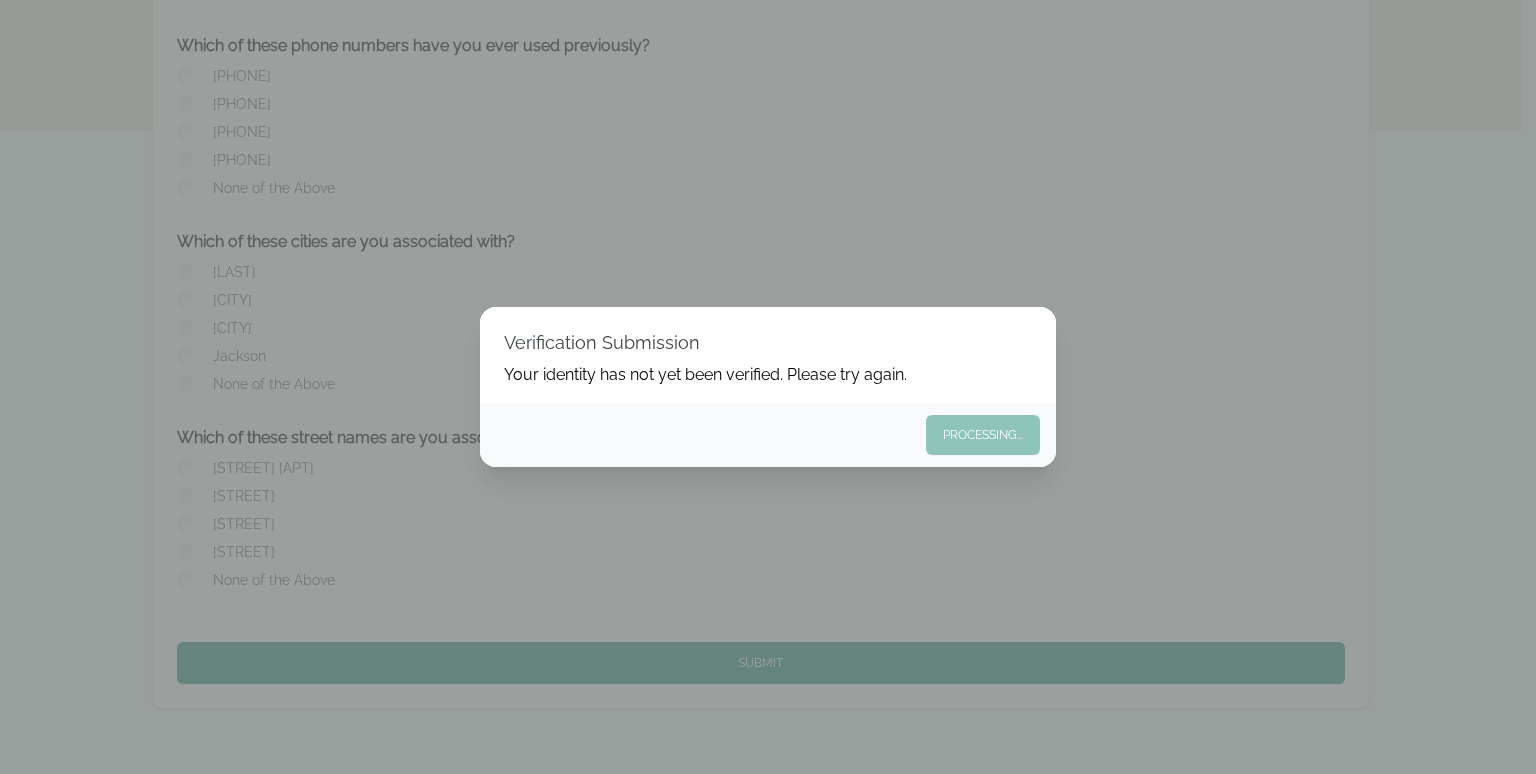 click on "Verification Submission Your identity has not yet been verified. Please try again. Processing..." at bounding box center [768, 387] 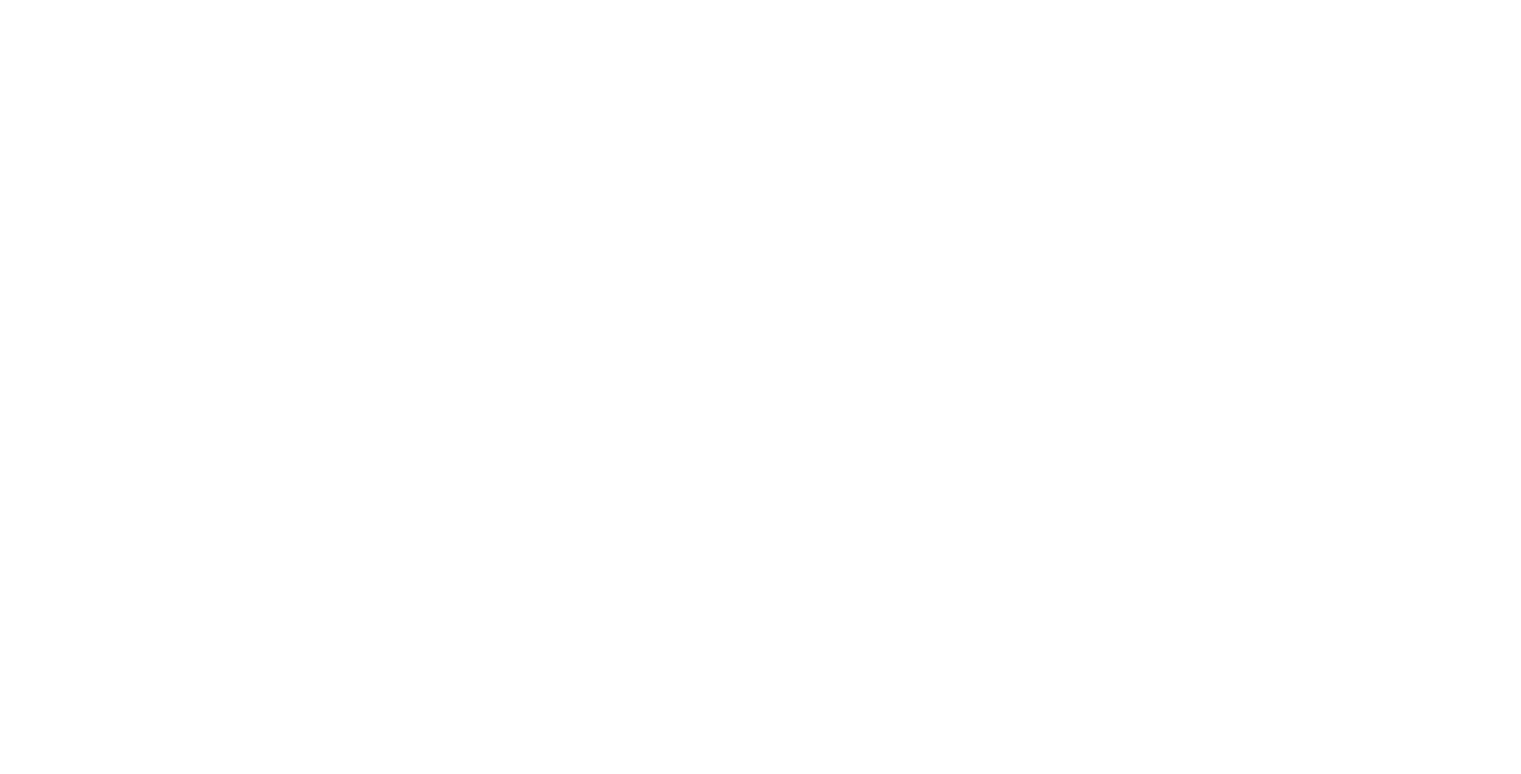 scroll, scrollTop: 0, scrollLeft: 0, axis: both 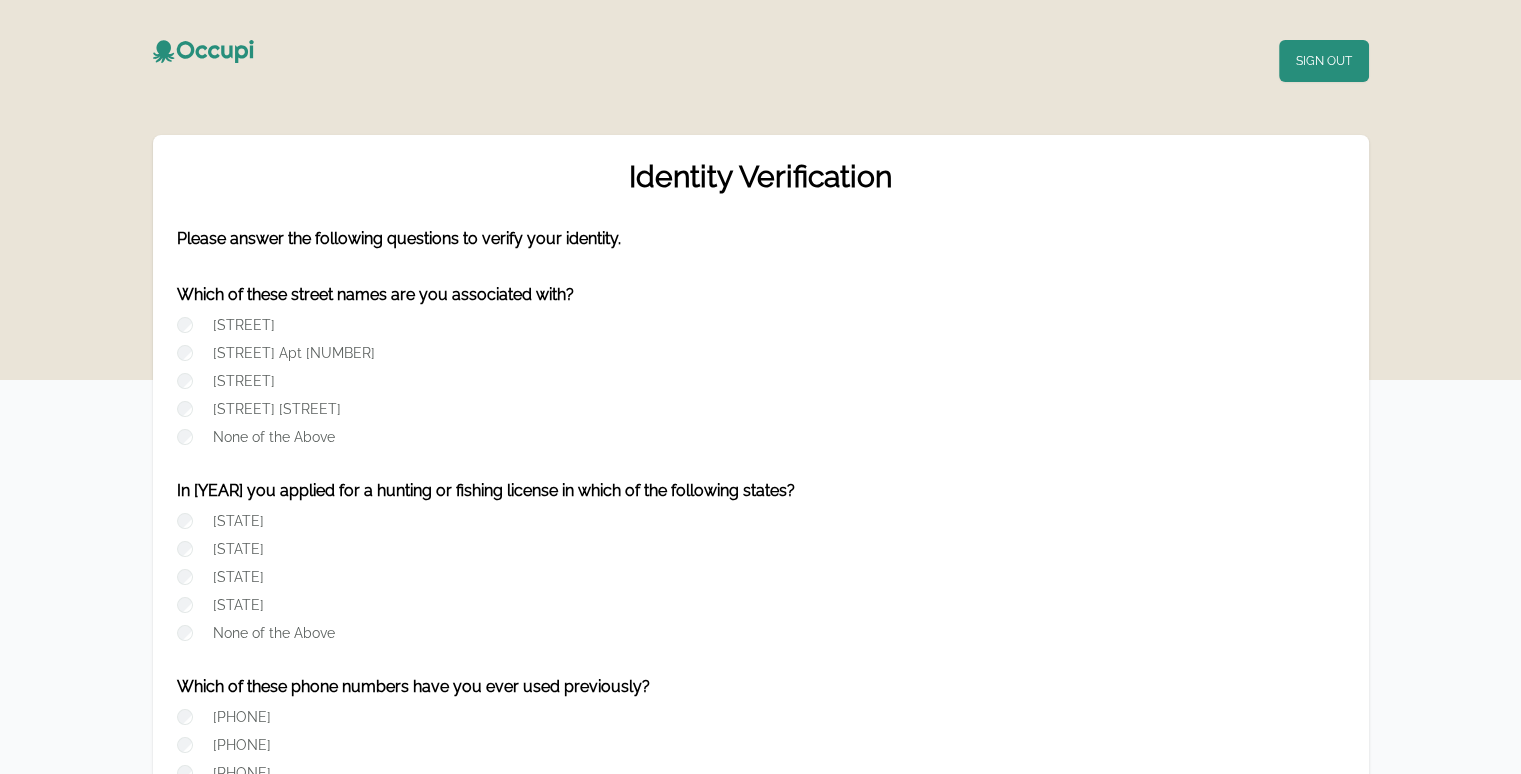 click on "None of the Above" at bounding box center (274, 437) 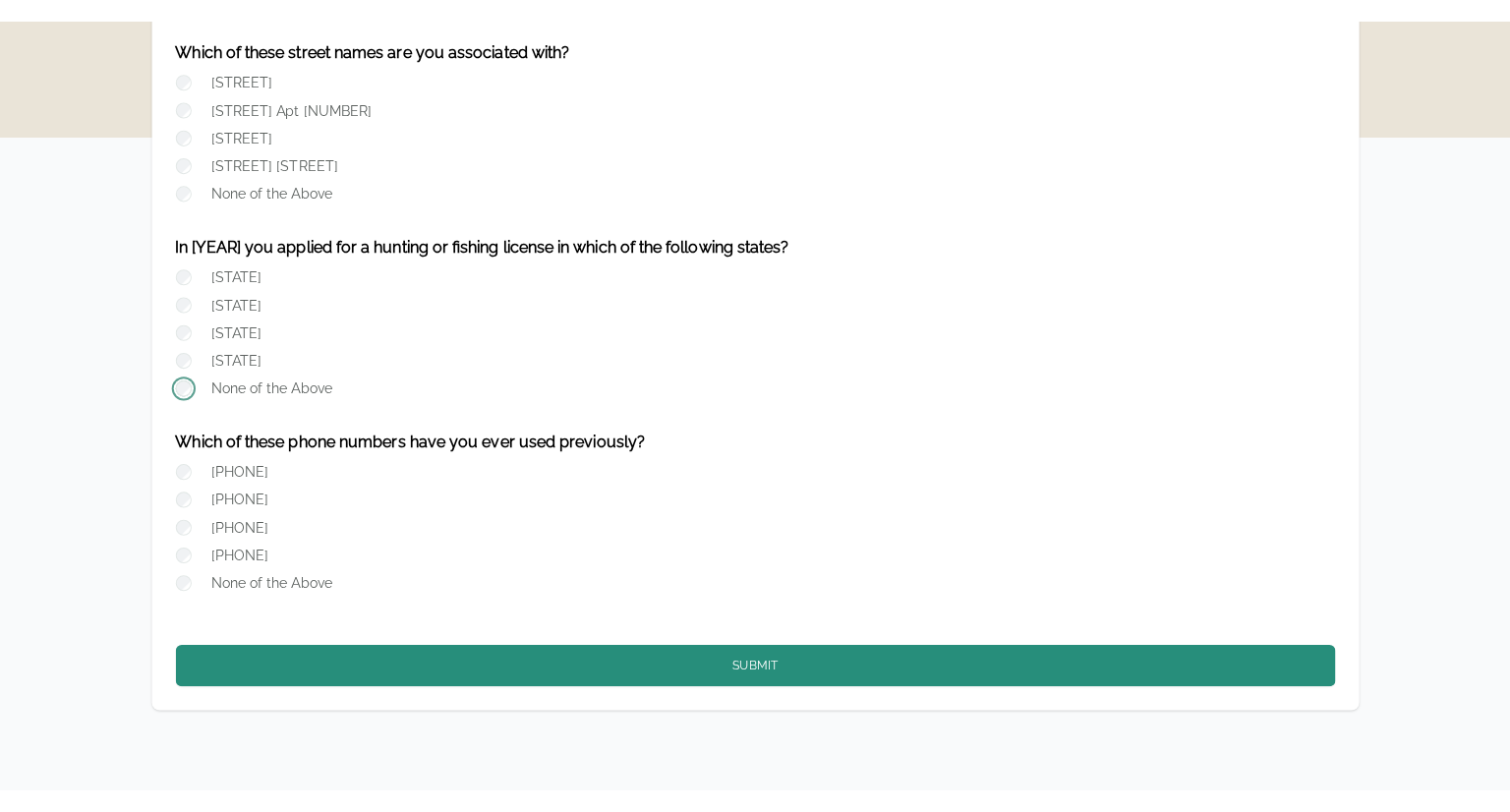 scroll, scrollTop: 265, scrollLeft: 0, axis: vertical 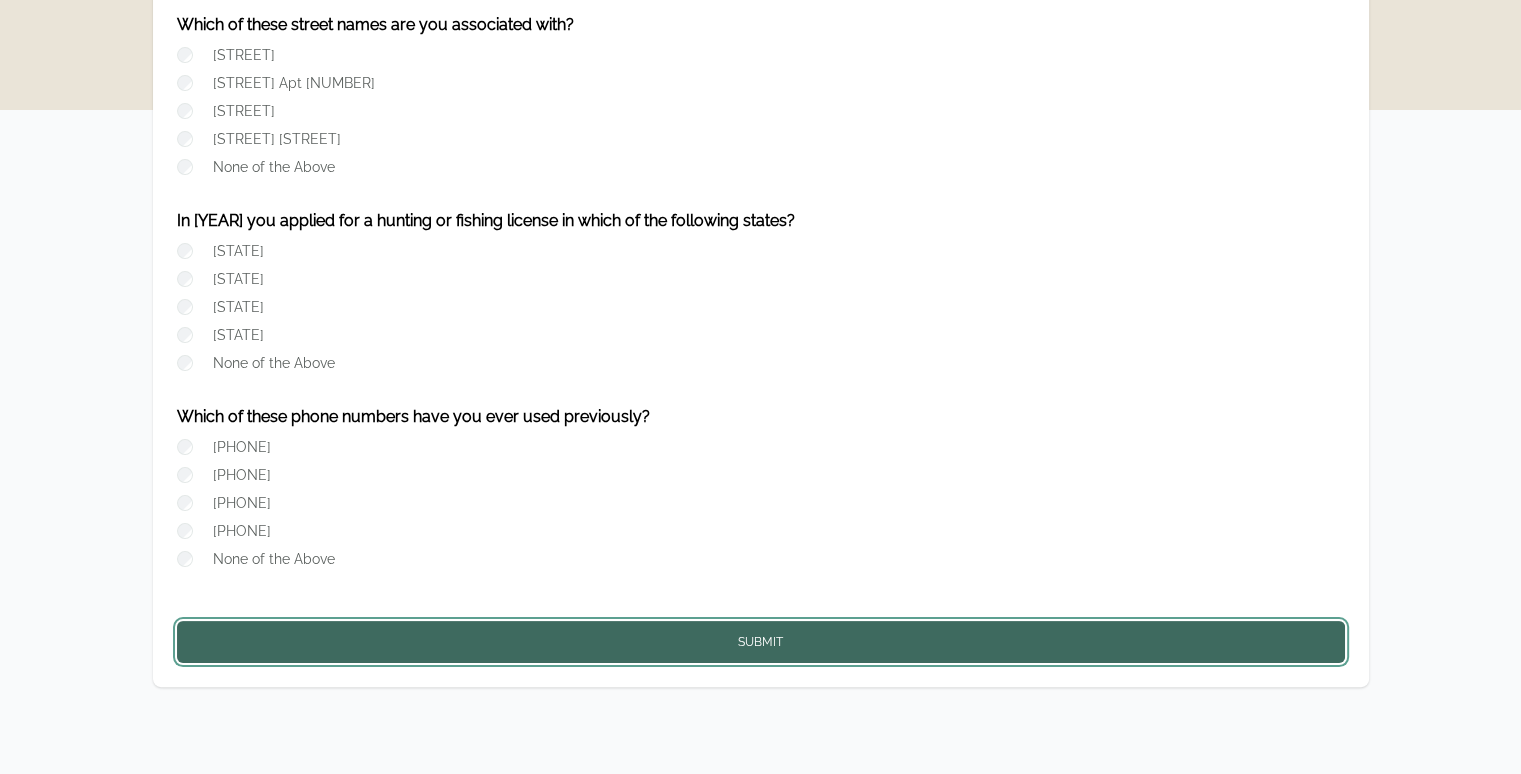 click on "Submit" at bounding box center [761, 642] 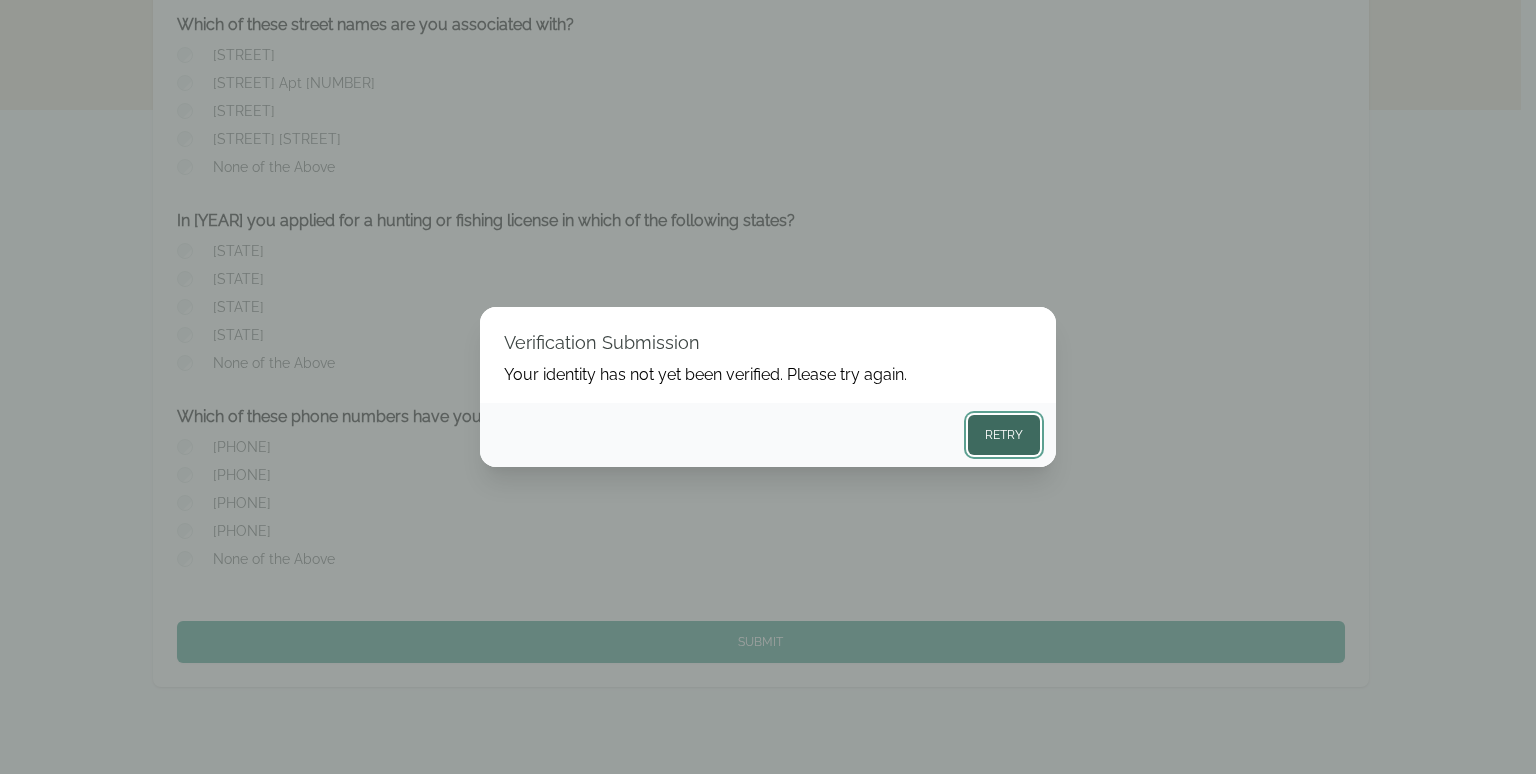 click on "Retry" at bounding box center [1004, 435] 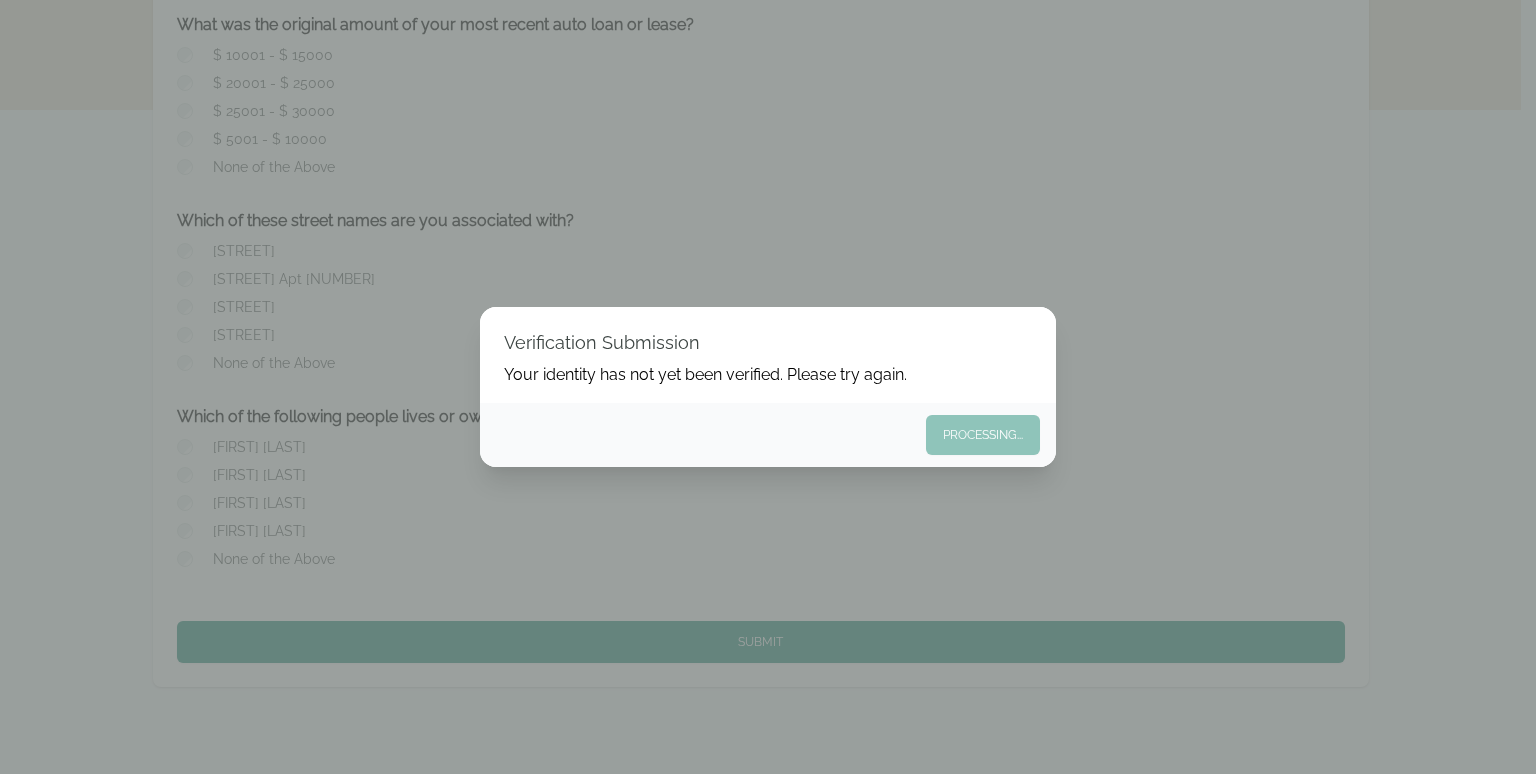 click on "Verification Submission Your identity has not yet been verified. Please try again. Processing..." at bounding box center [768, 387] 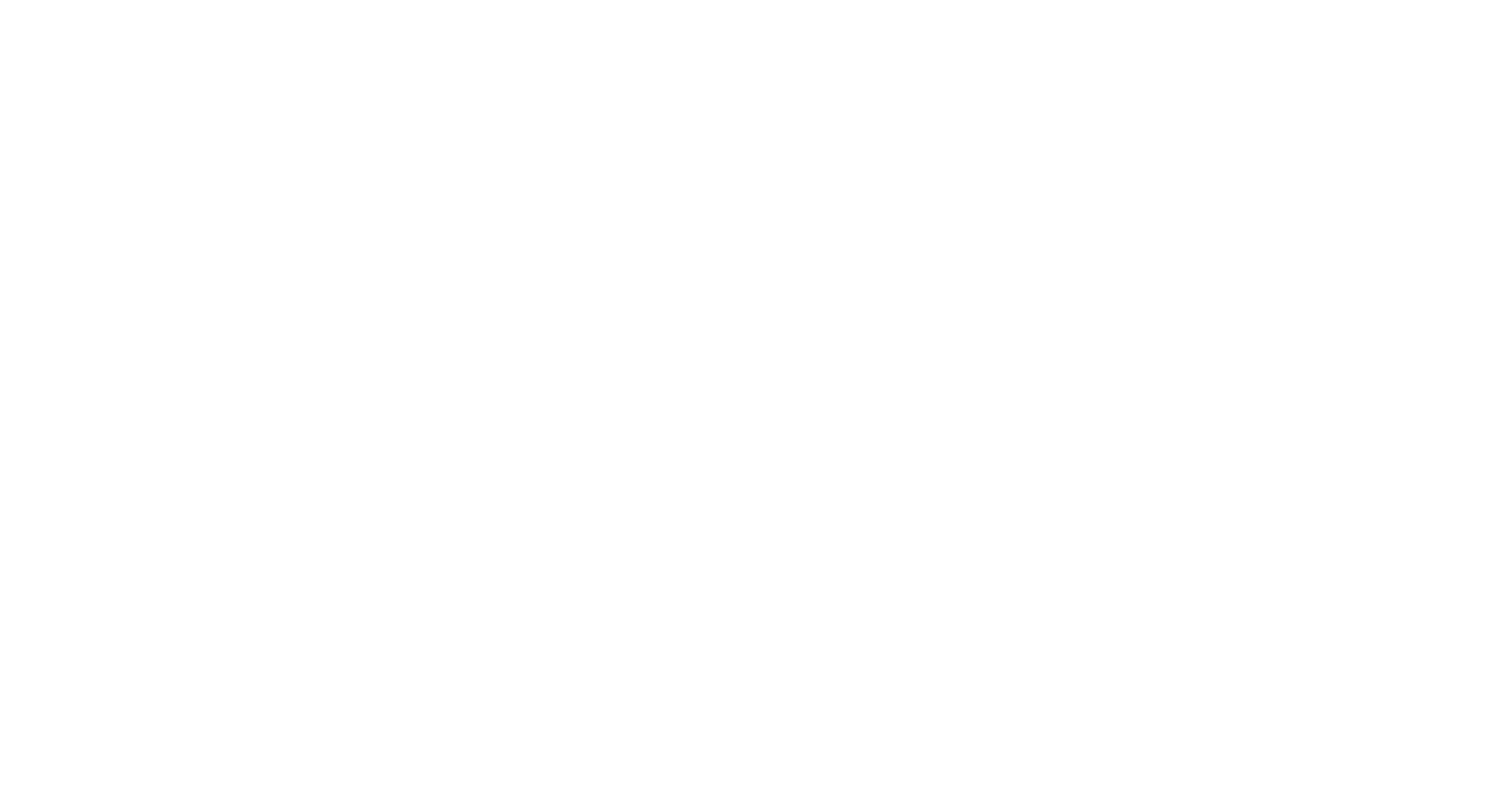 scroll, scrollTop: 0, scrollLeft: 0, axis: both 